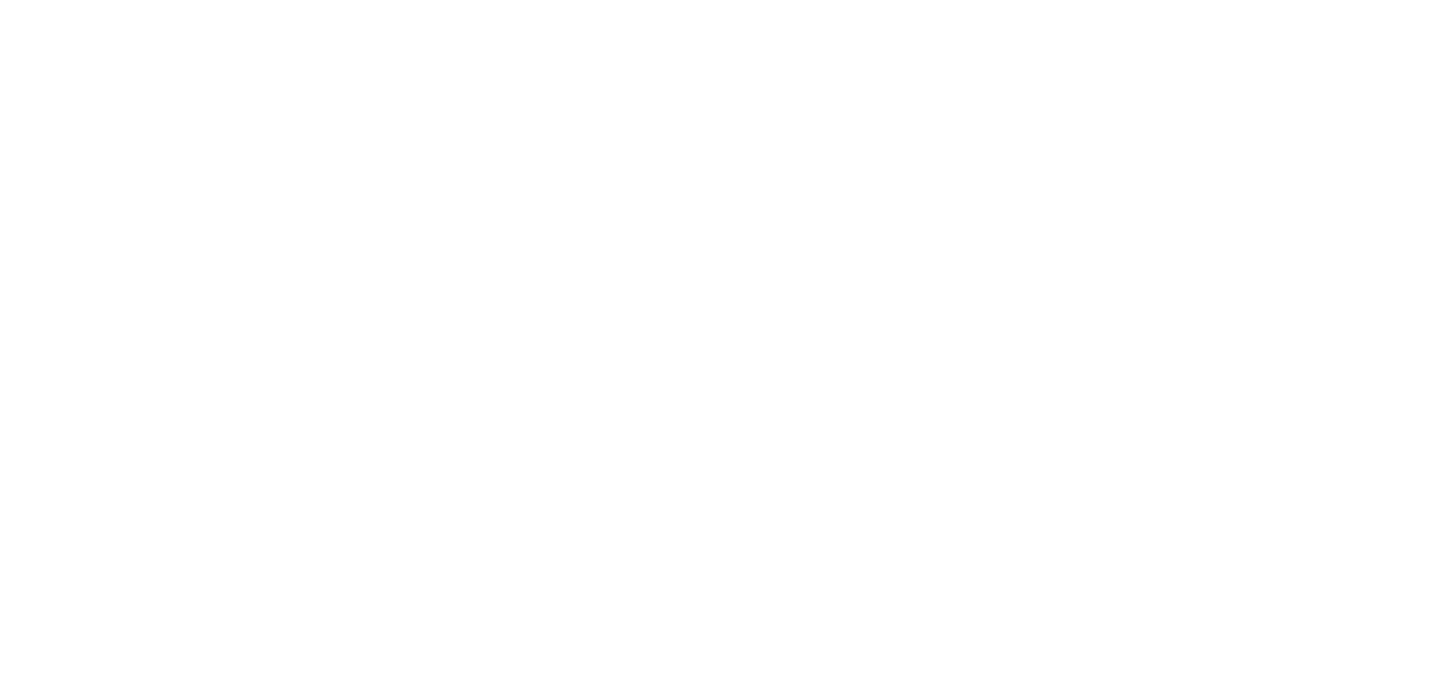 scroll, scrollTop: 0, scrollLeft: 0, axis: both 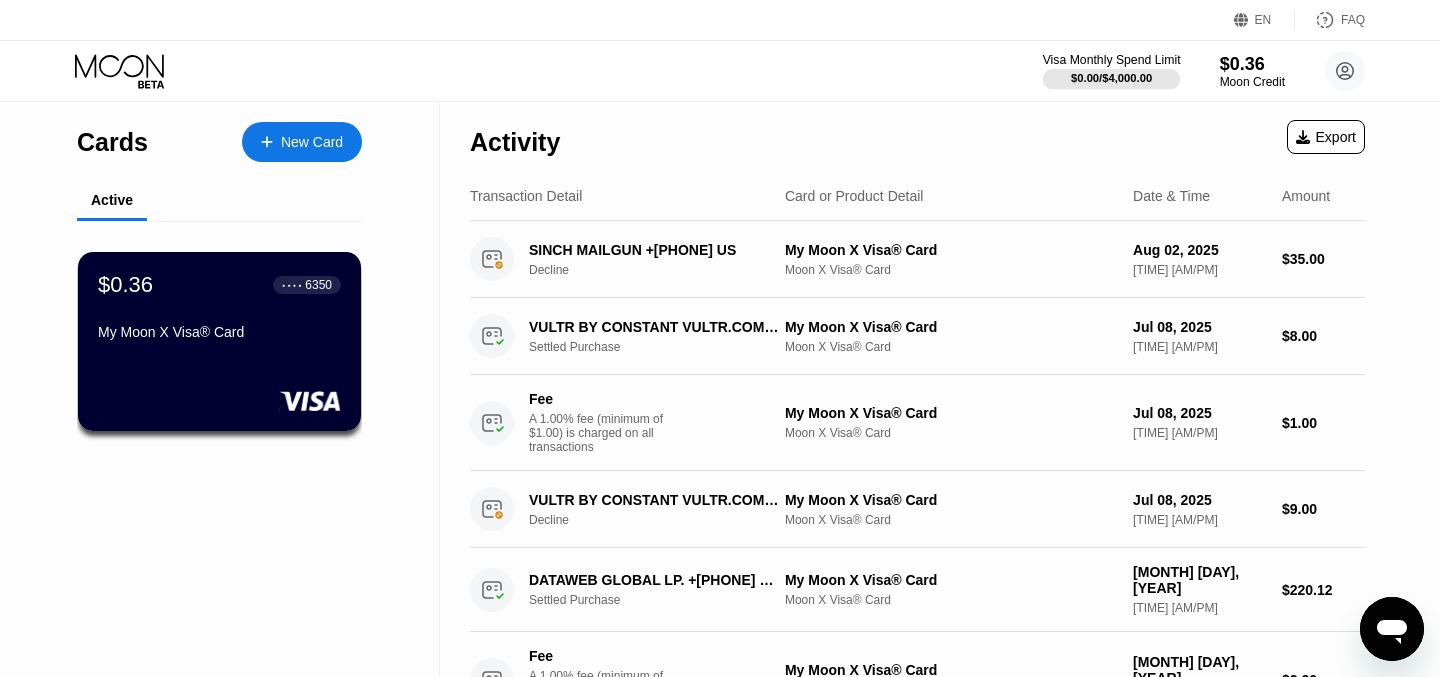 click on "Visa Monthly Spend Limit" at bounding box center (1112, 60) 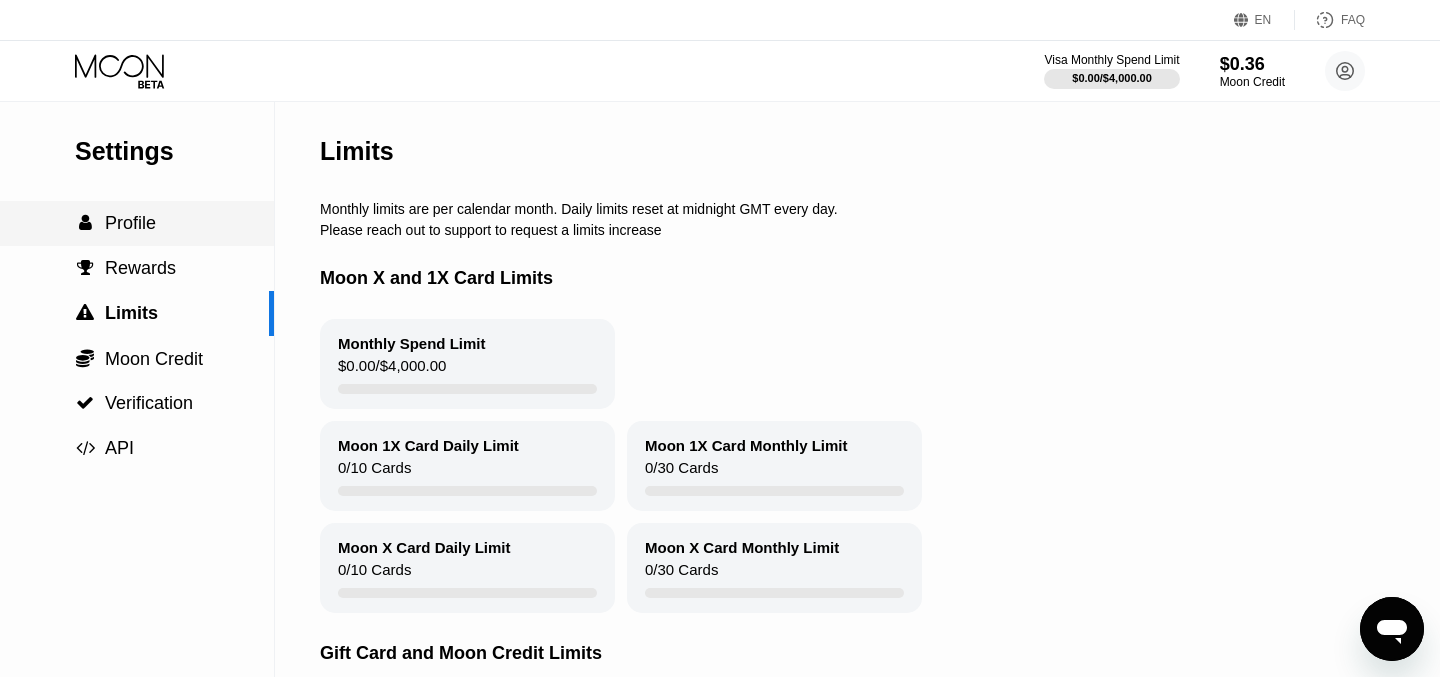 click on "Profile" at bounding box center [130, 223] 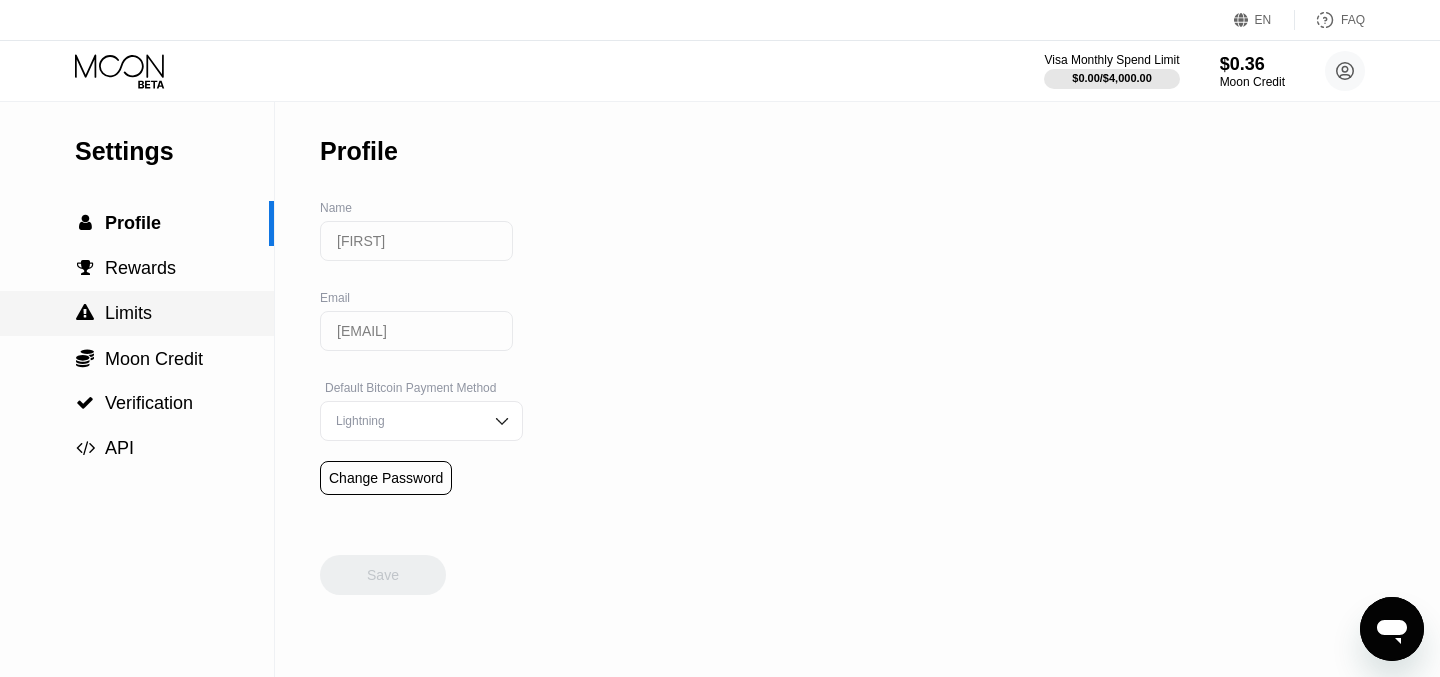 click on "Limits" at bounding box center [128, 313] 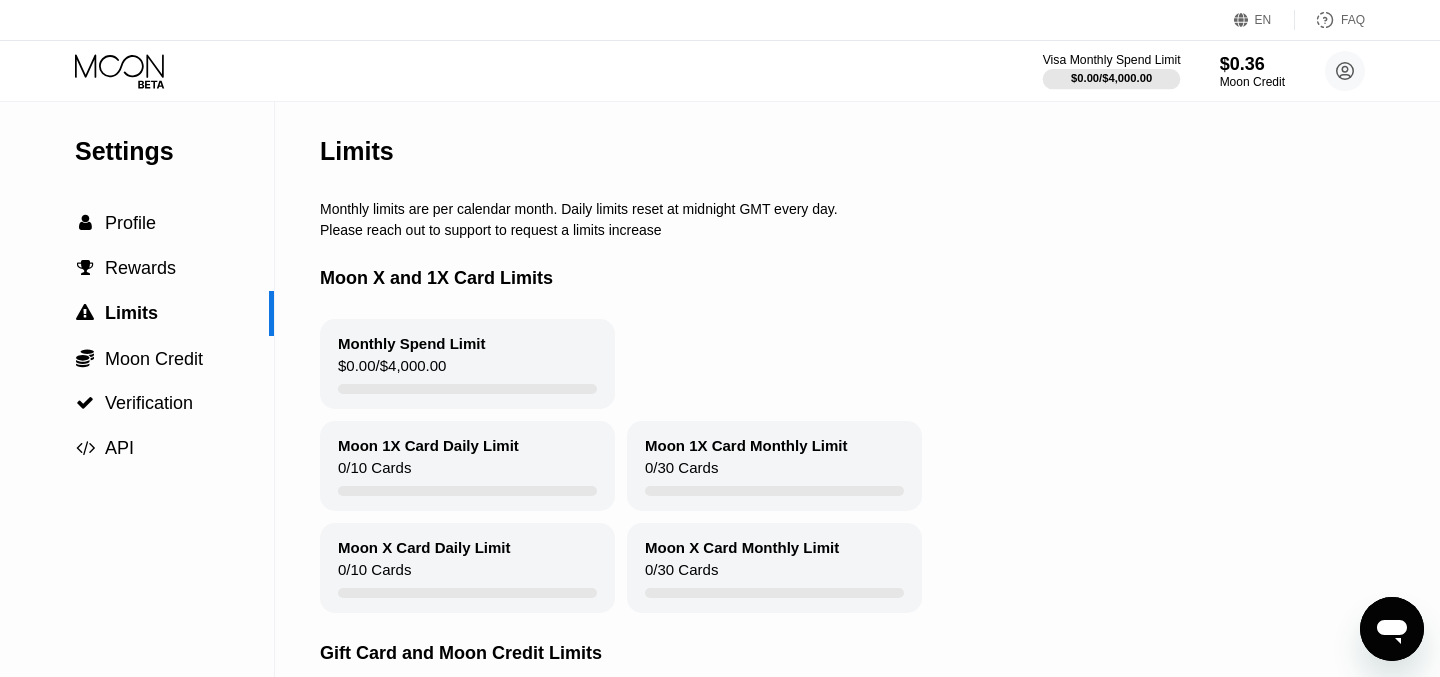 click on "Visa Monthly Spend Limit" at bounding box center [1112, 60] 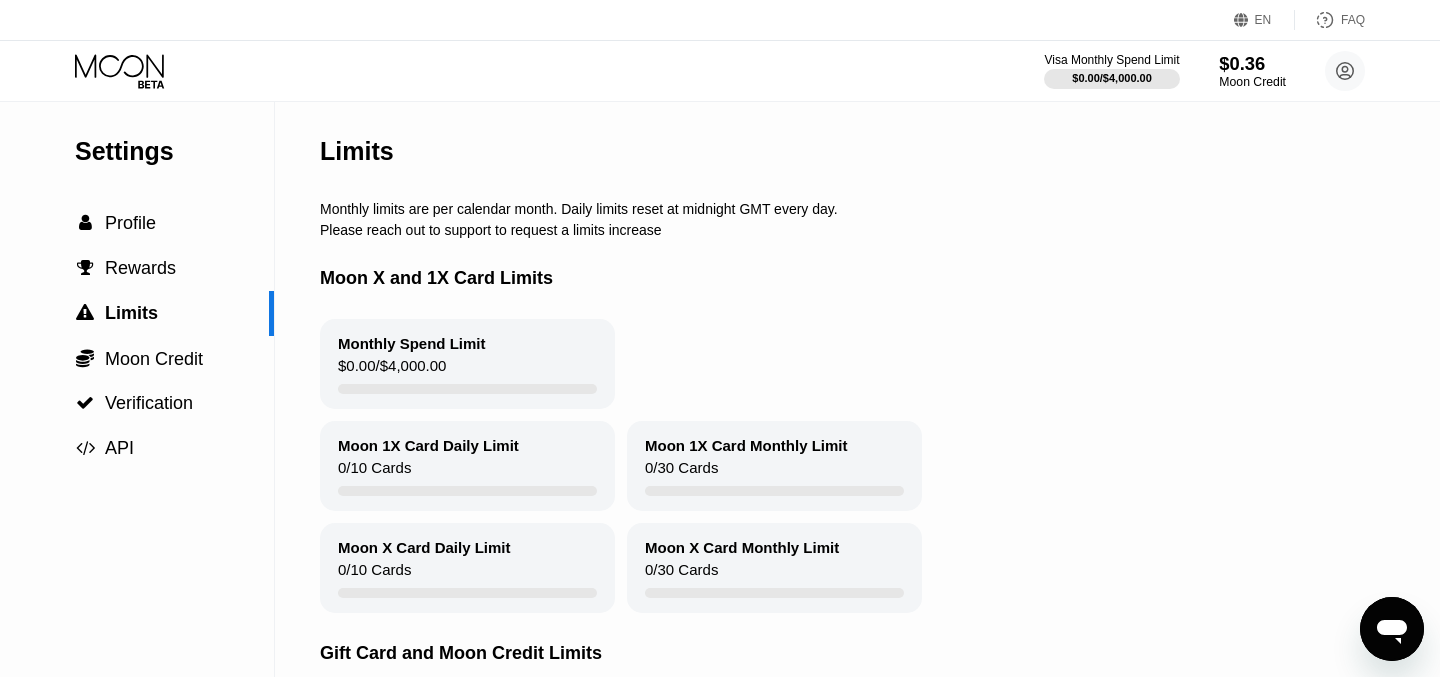 click on "Moon Credit" at bounding box center [1252, 82] 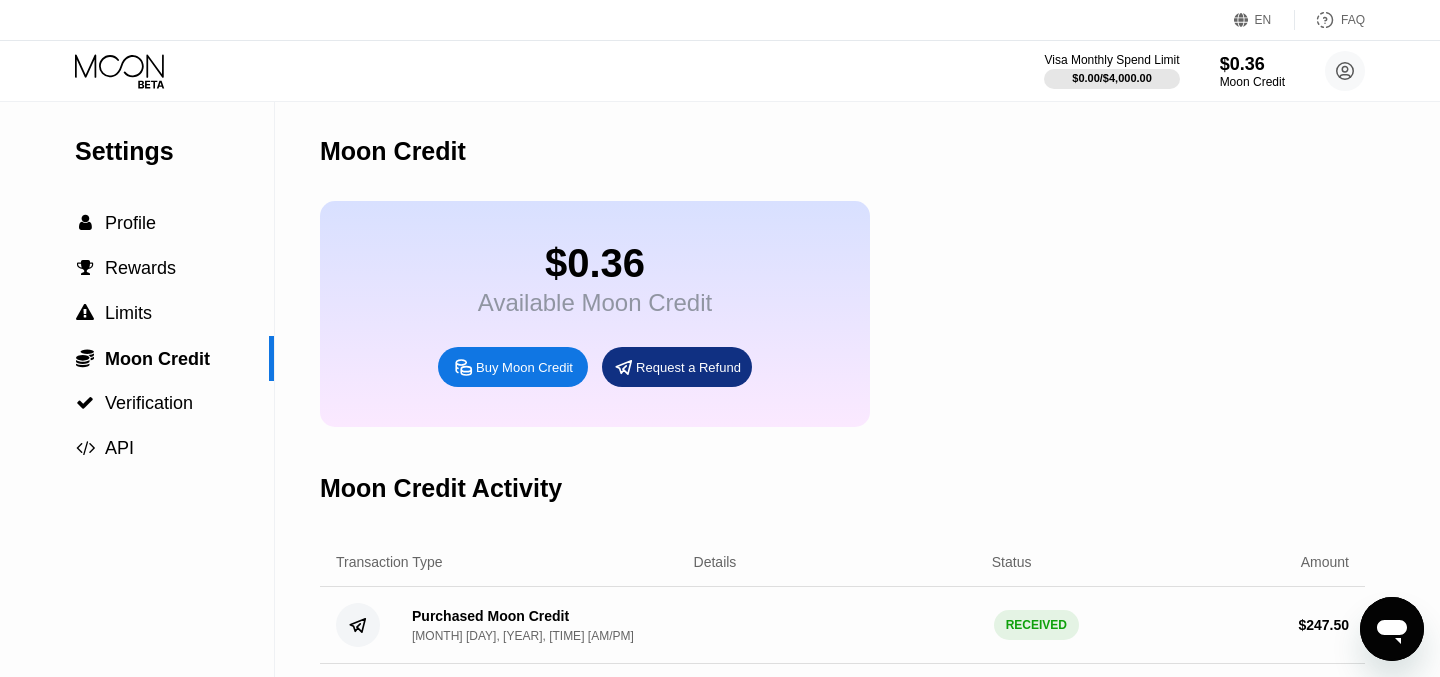 click on "Buy Moon Credit" at bounding box center (524, 367) 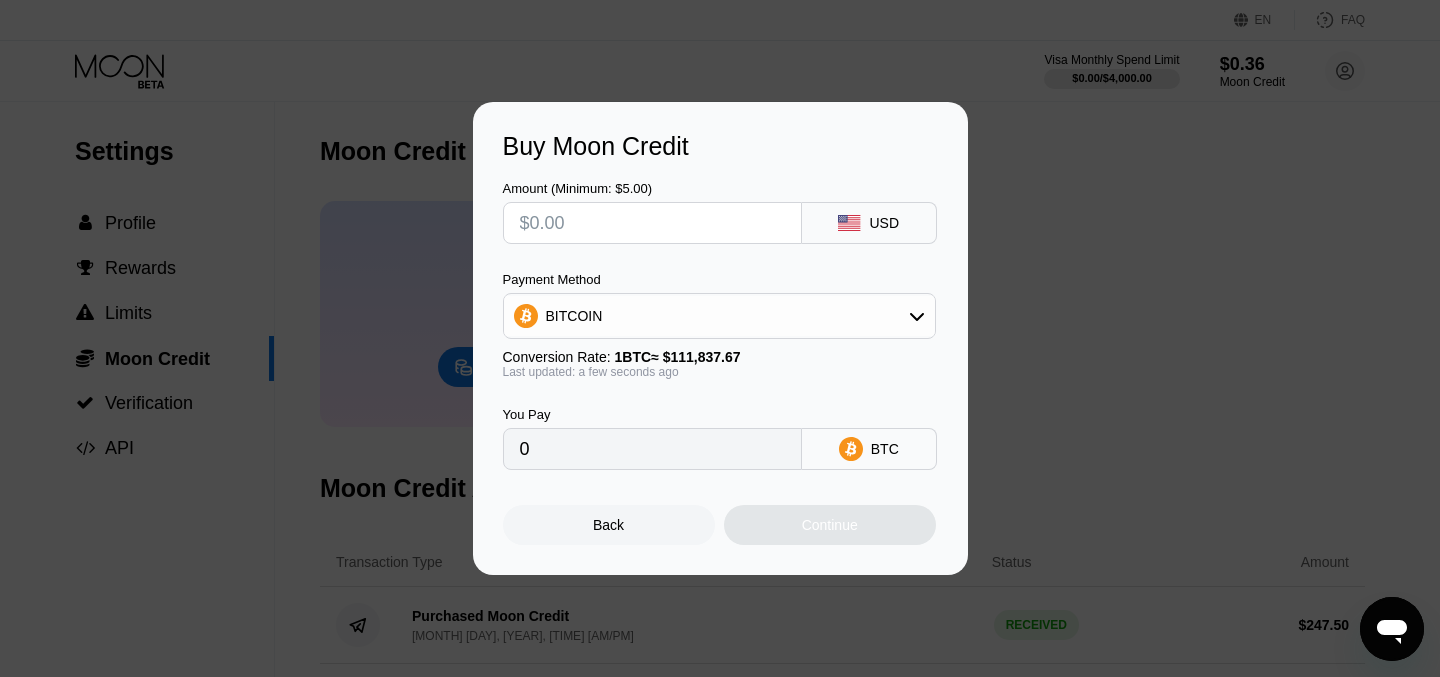 click on "BITCOIN" at bounding box center [719, 316] 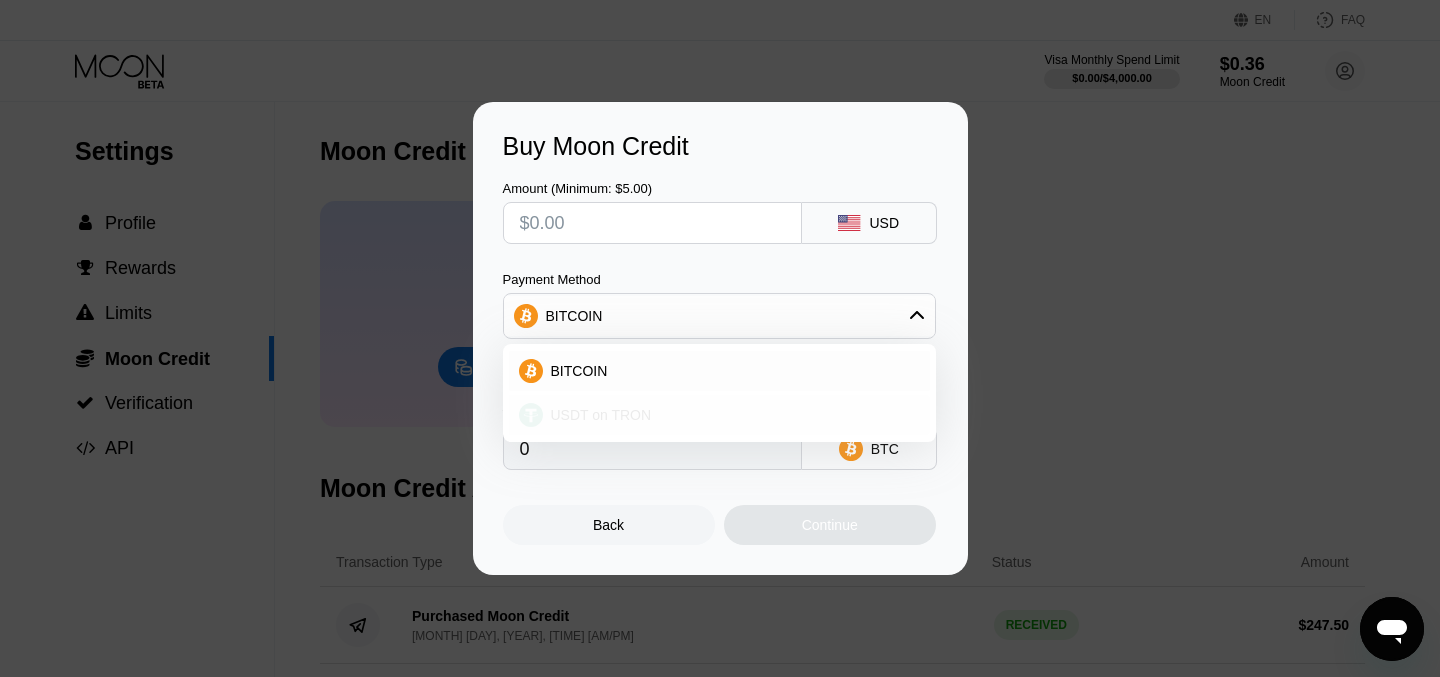 click on "USDT on TRON" at bounding box center (731, 415) 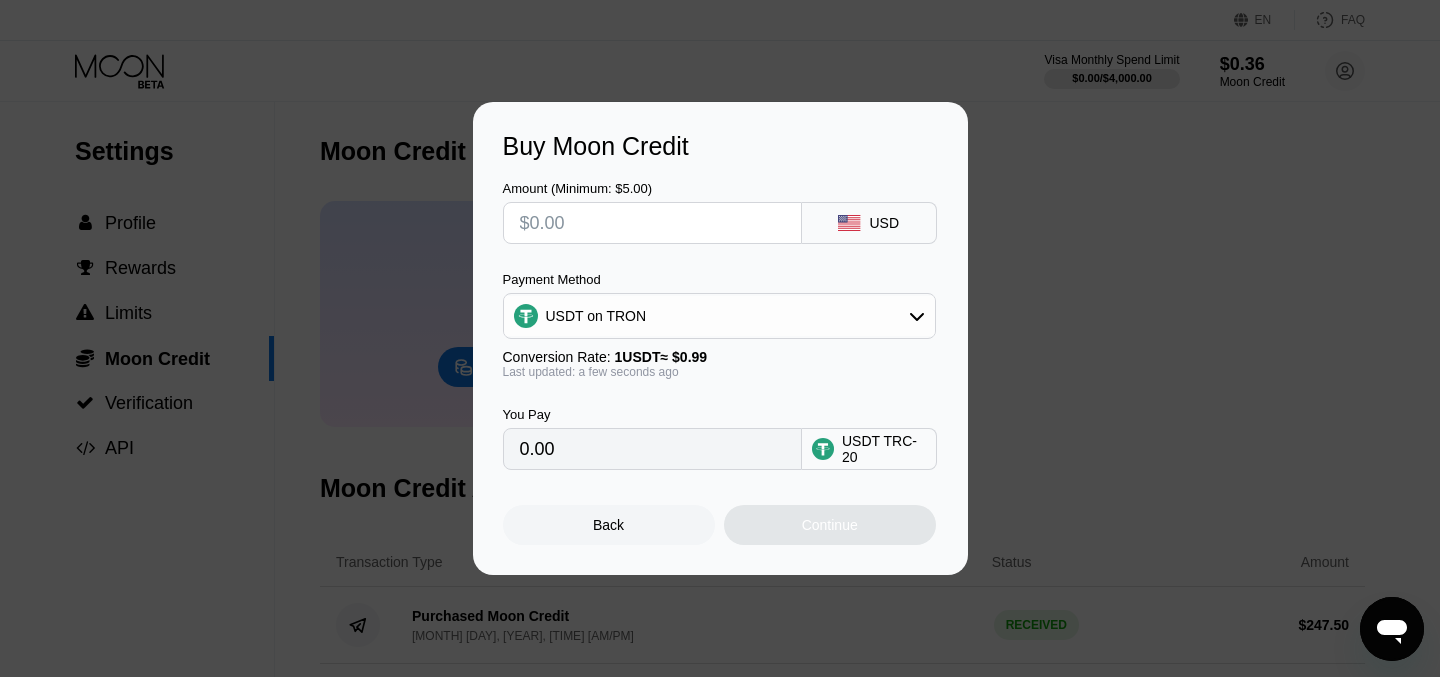 click at bounding box center [652, 223] 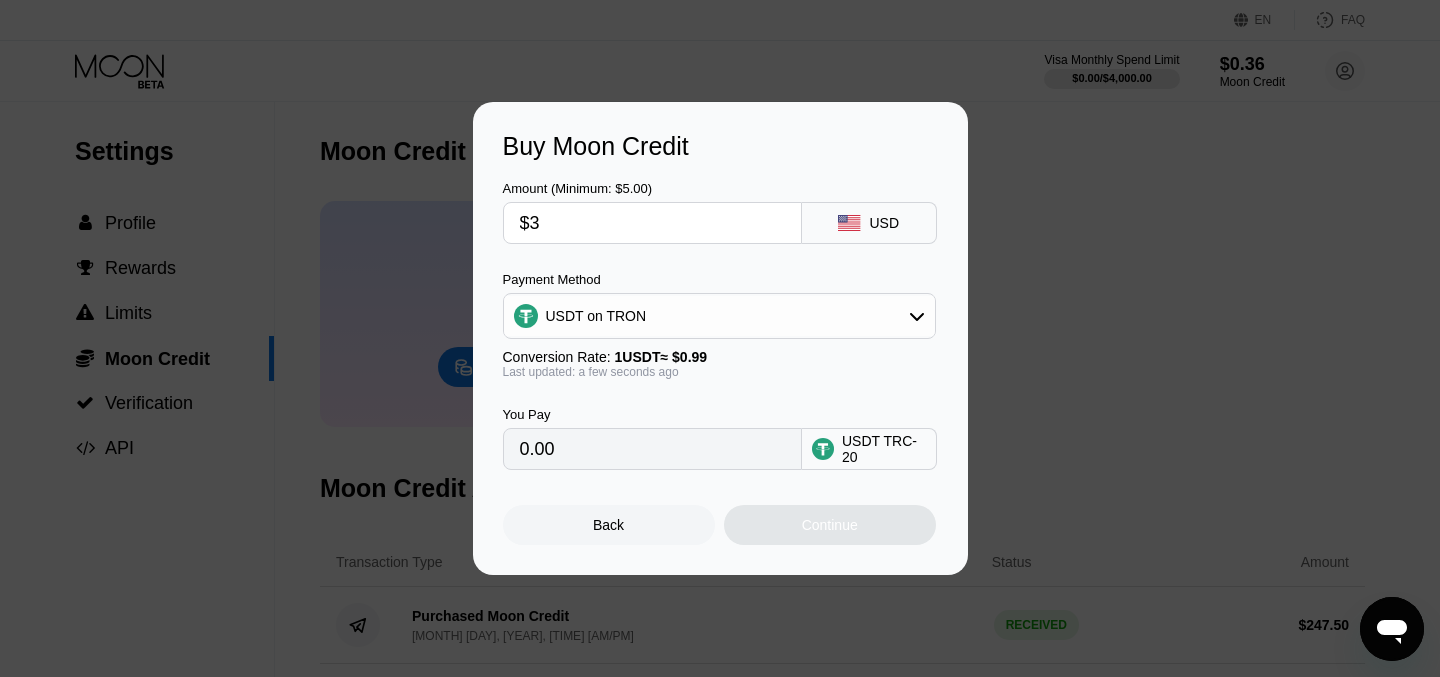 type on "3.03" 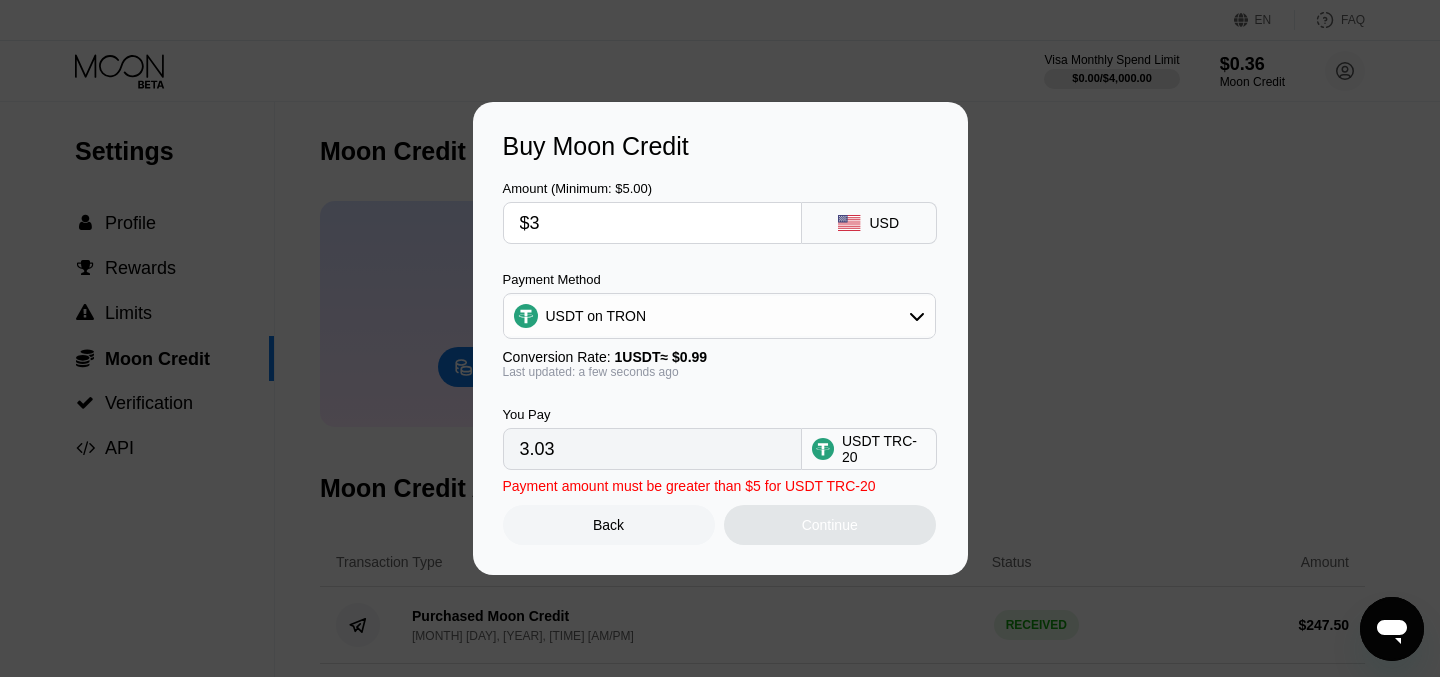 type on "$30" 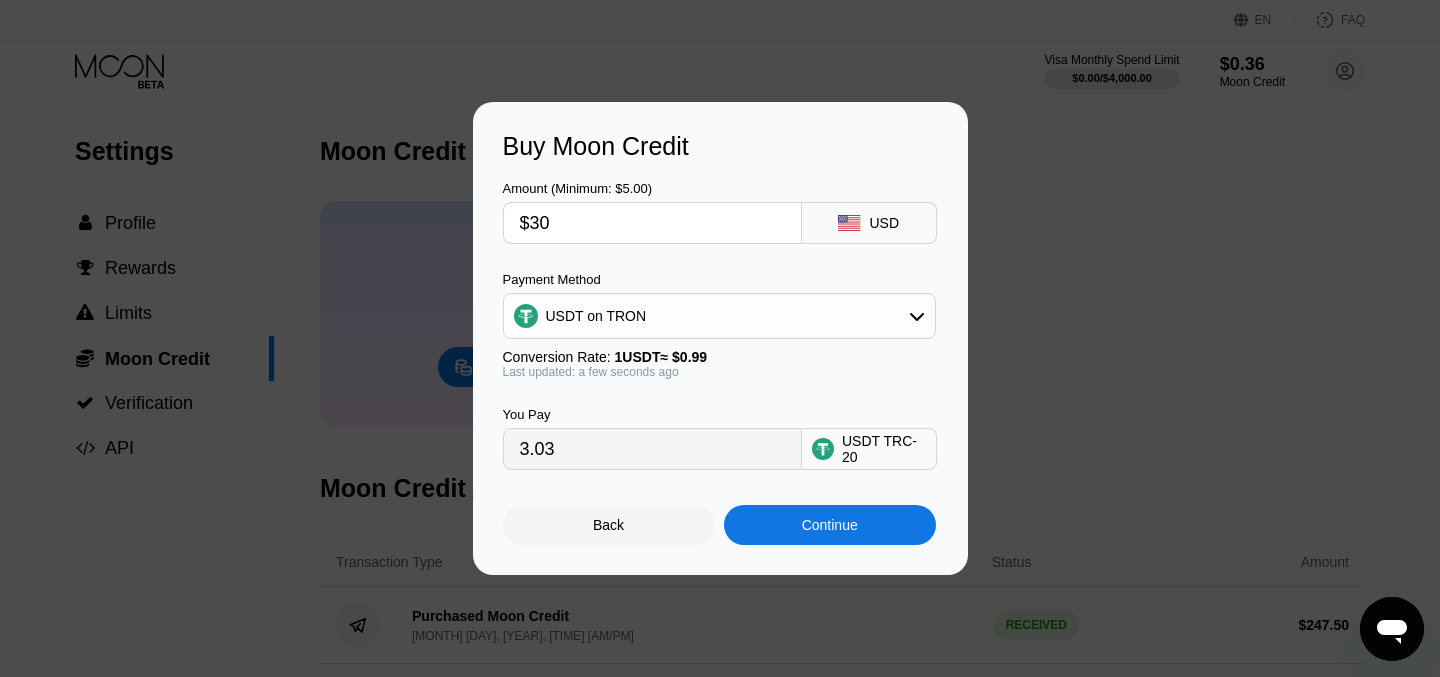 type on "30.30" 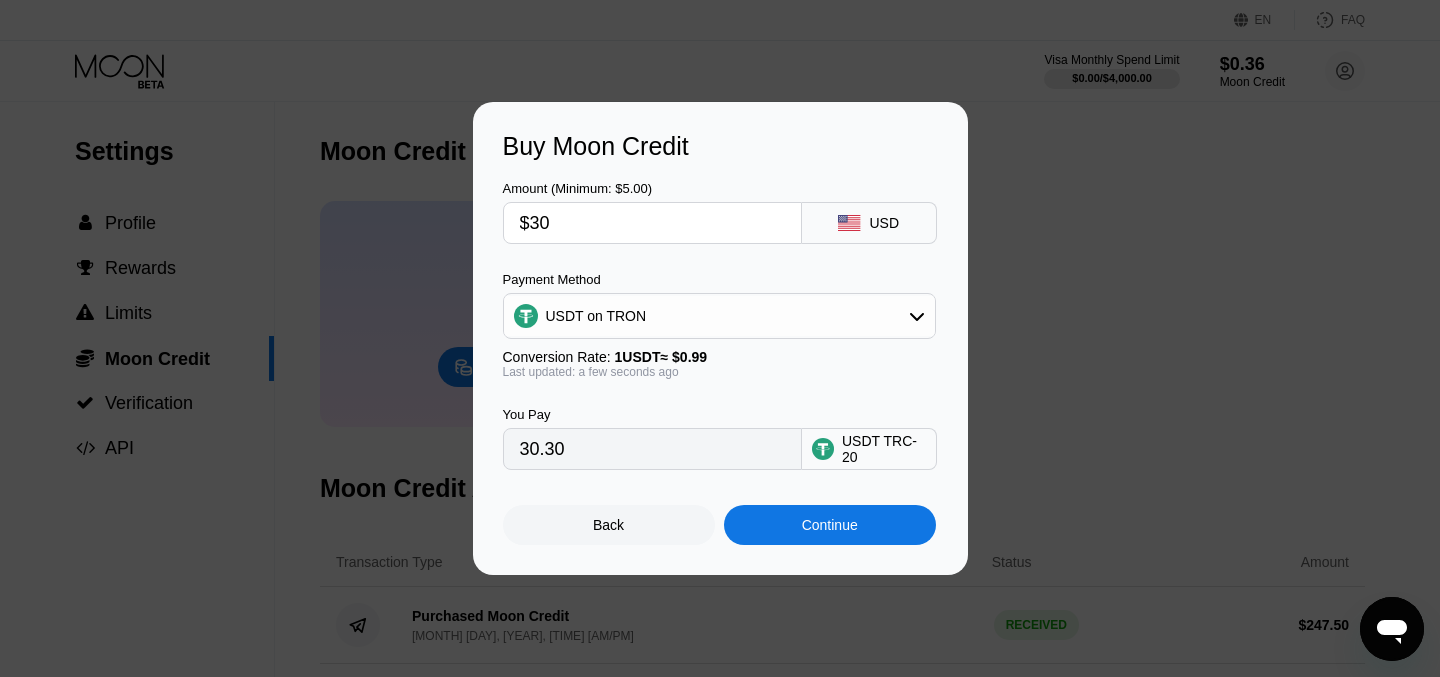 type on "$300" 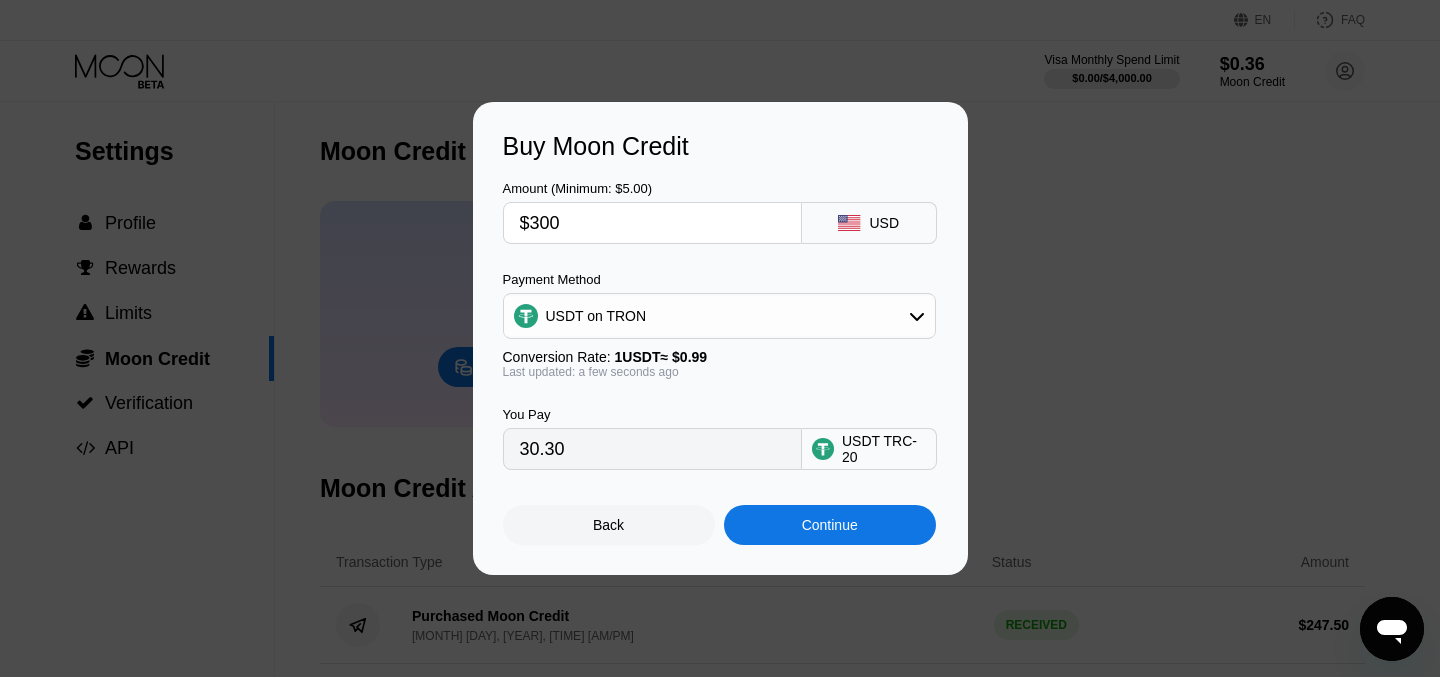 type on "303.03" 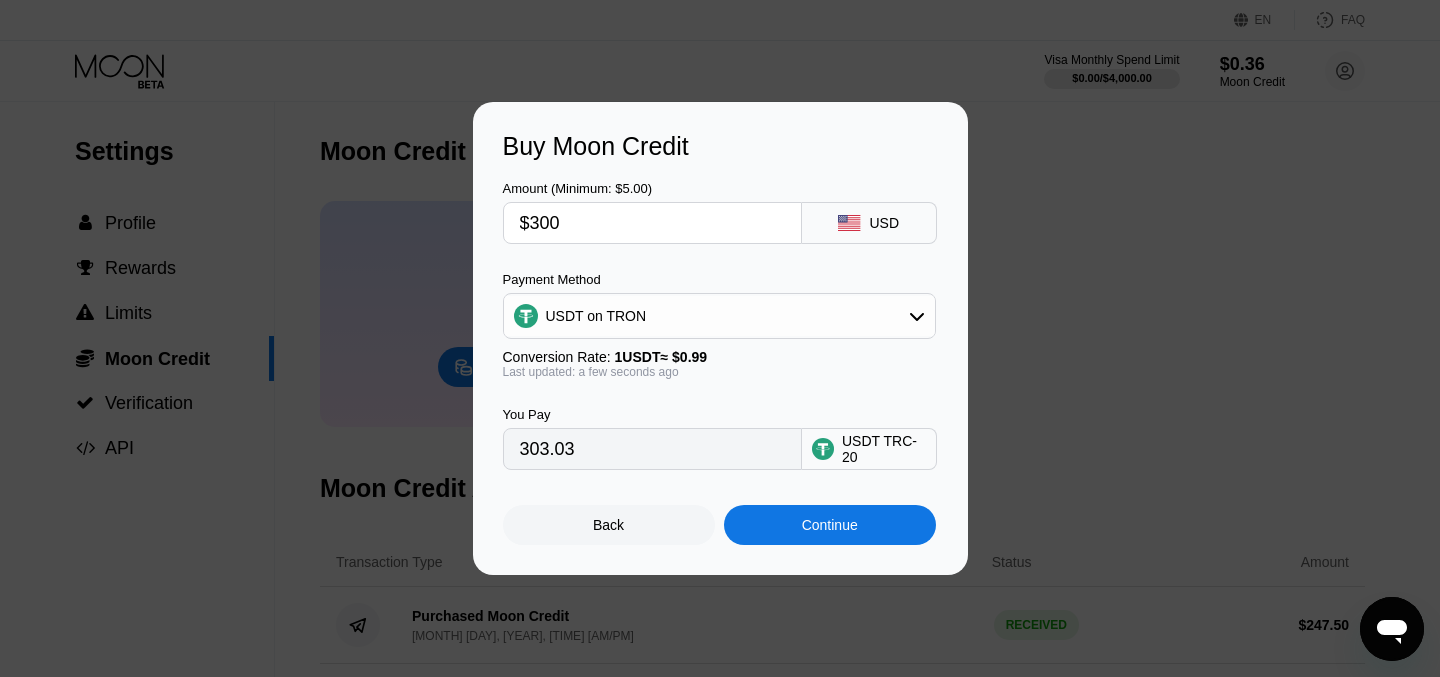 type on "$30" 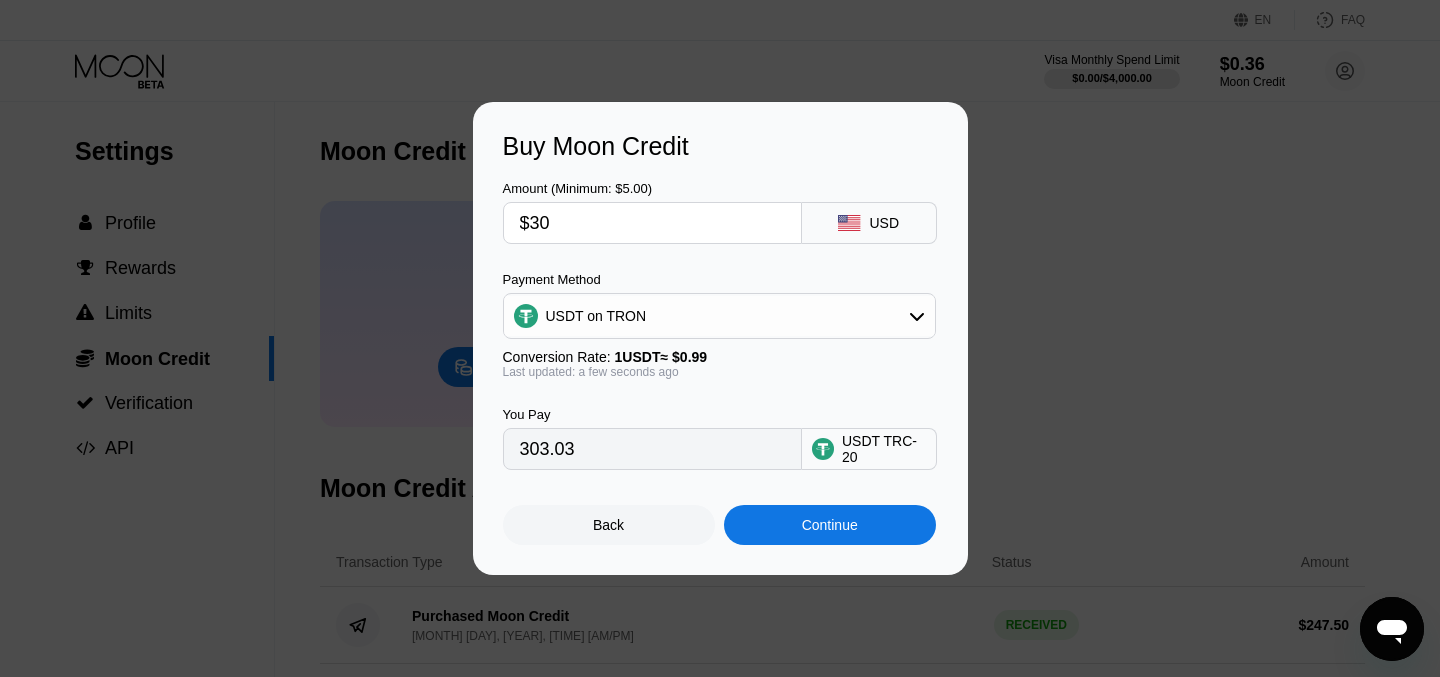 type on "30.30" 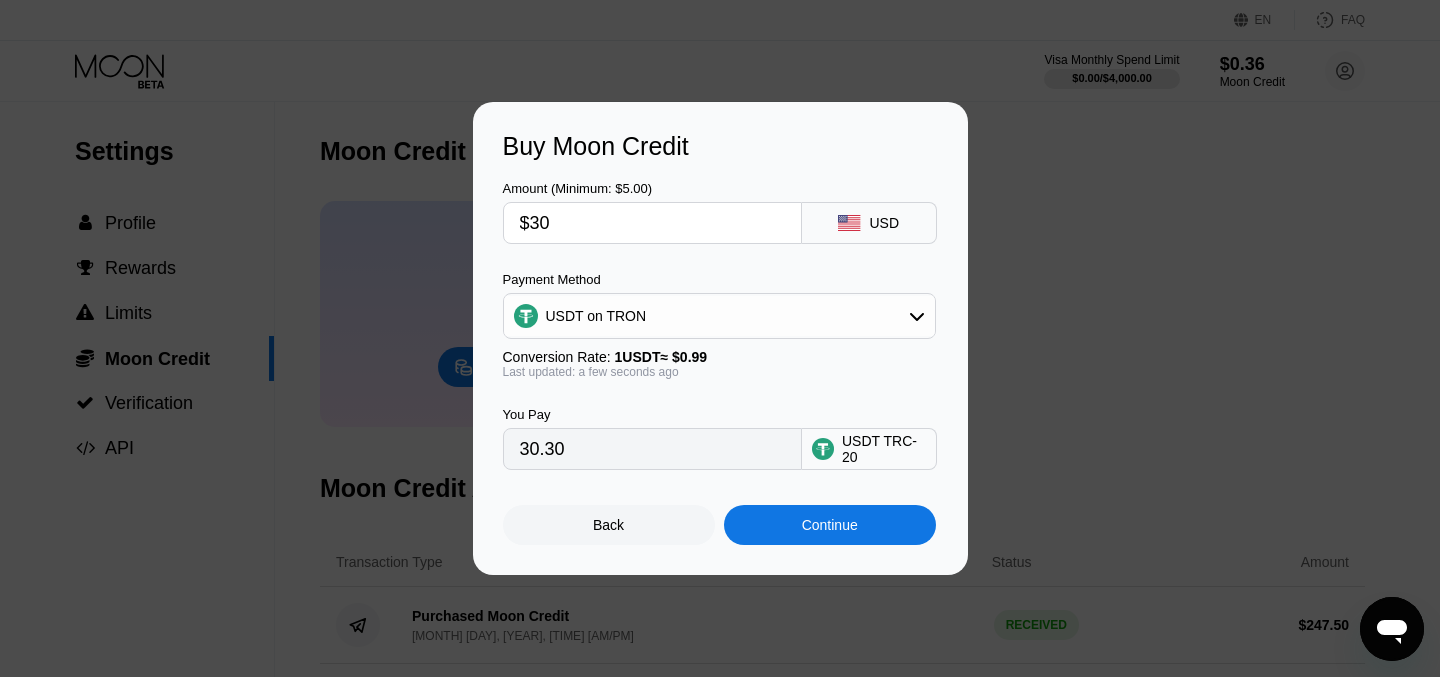 type on "$3" 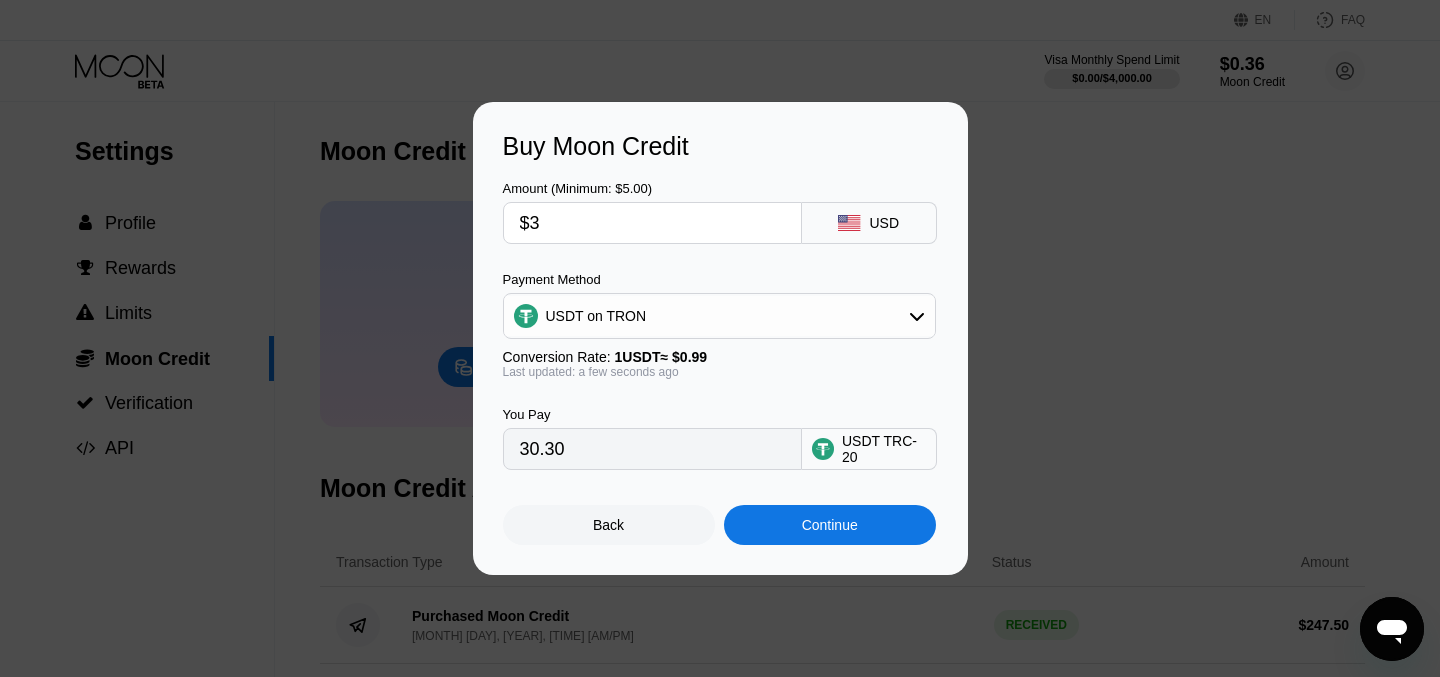 type on "3.03" 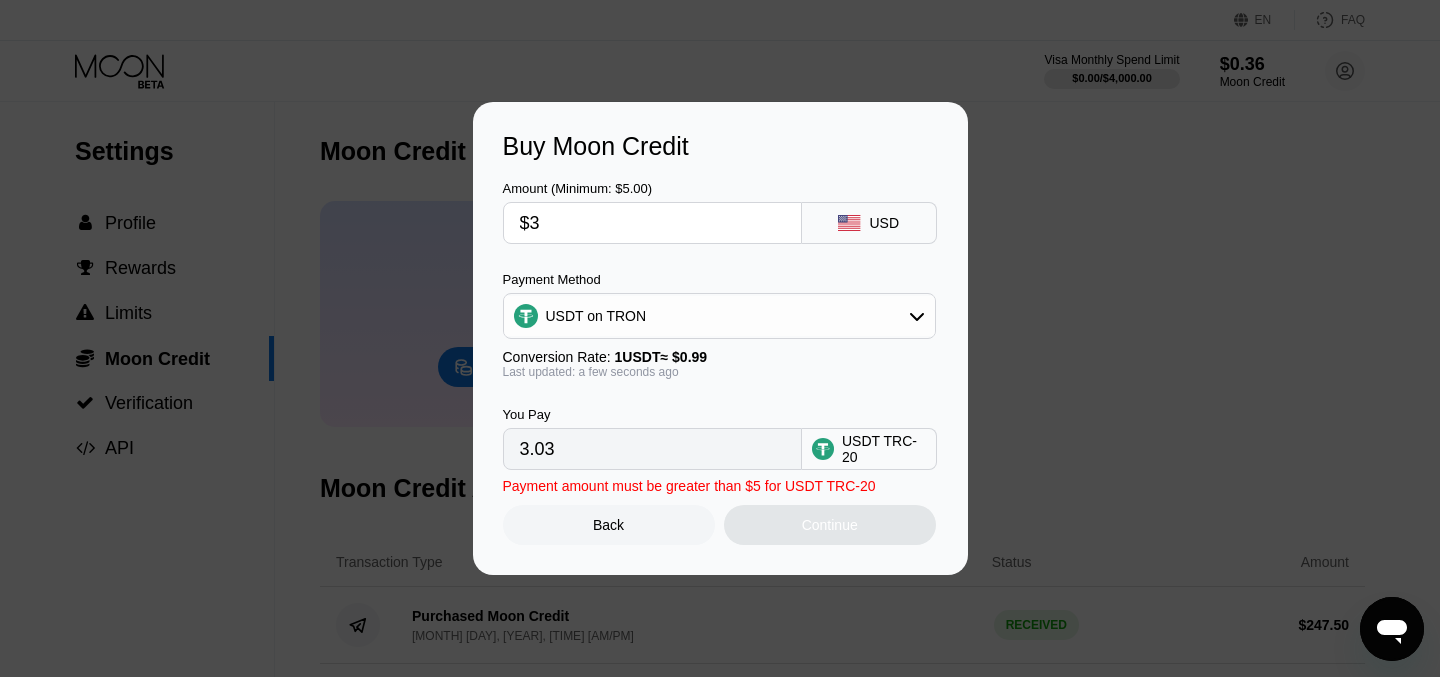 type 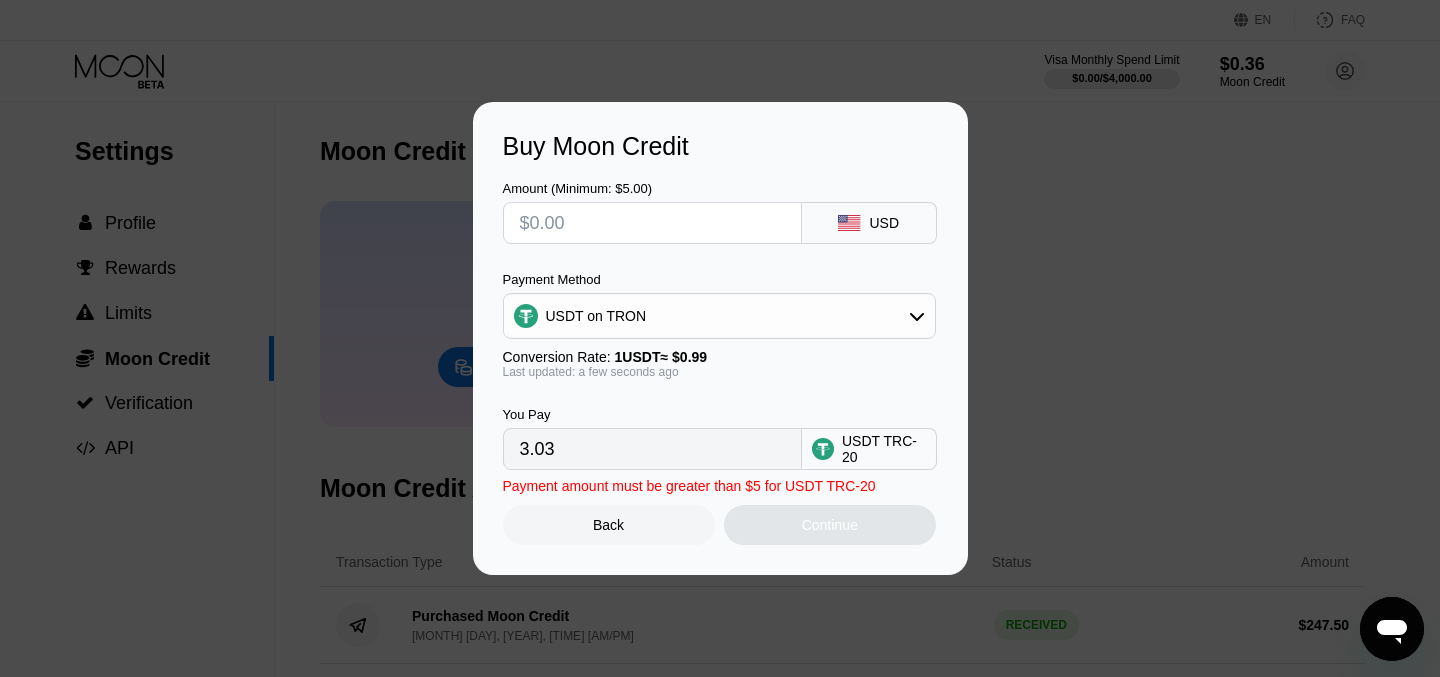 type on "0.00" 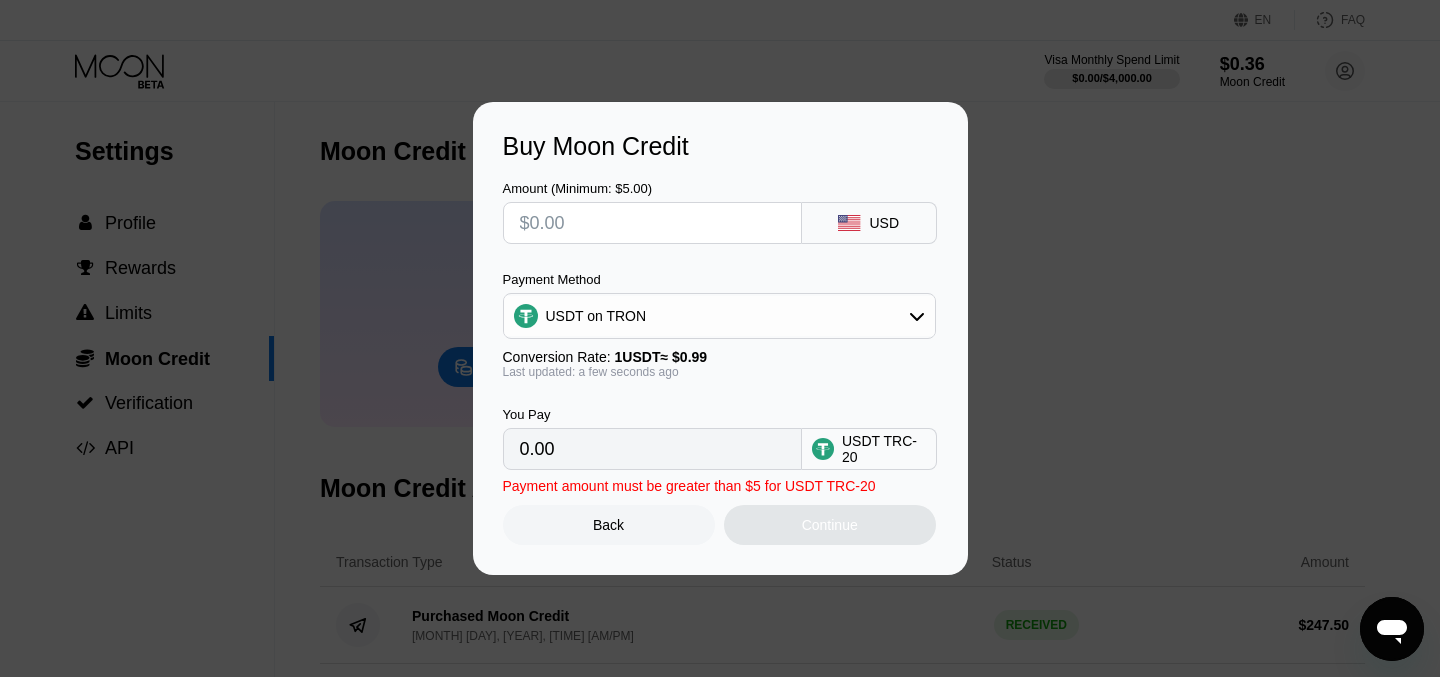type on "$2" 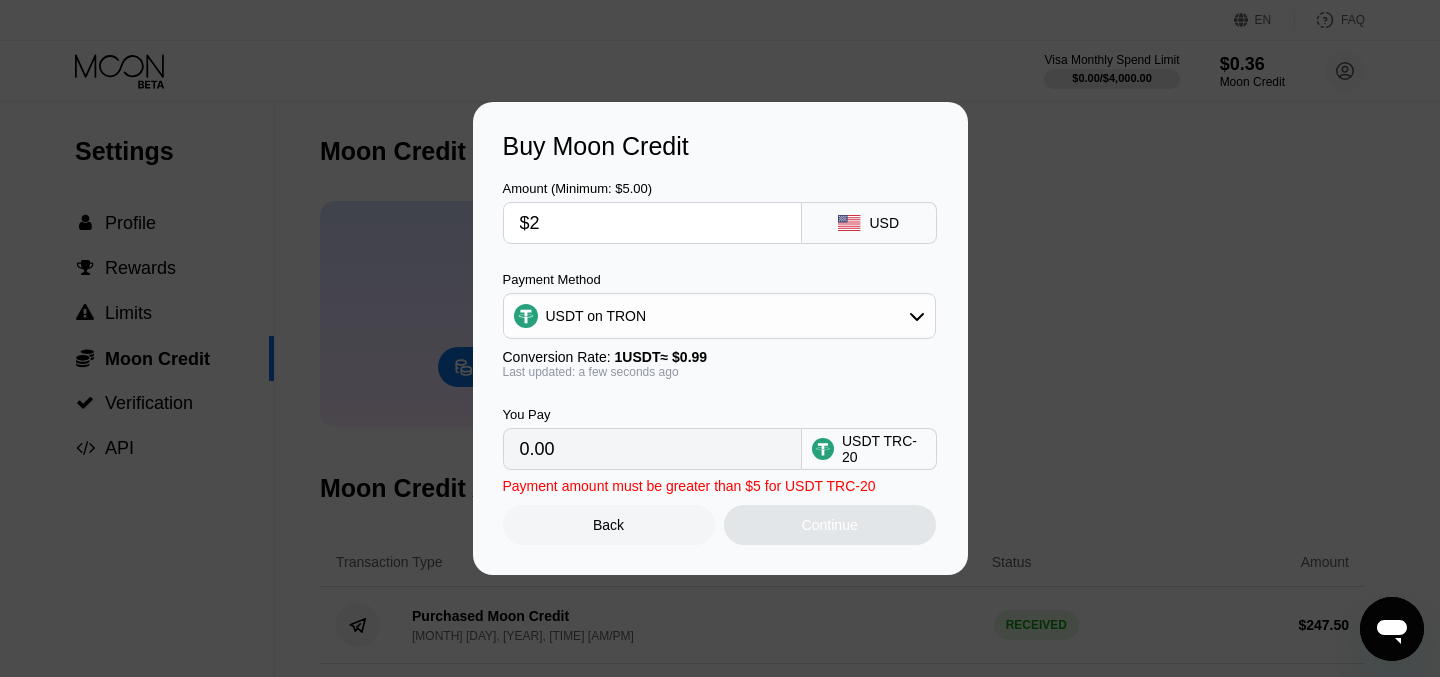 type on "2.02" 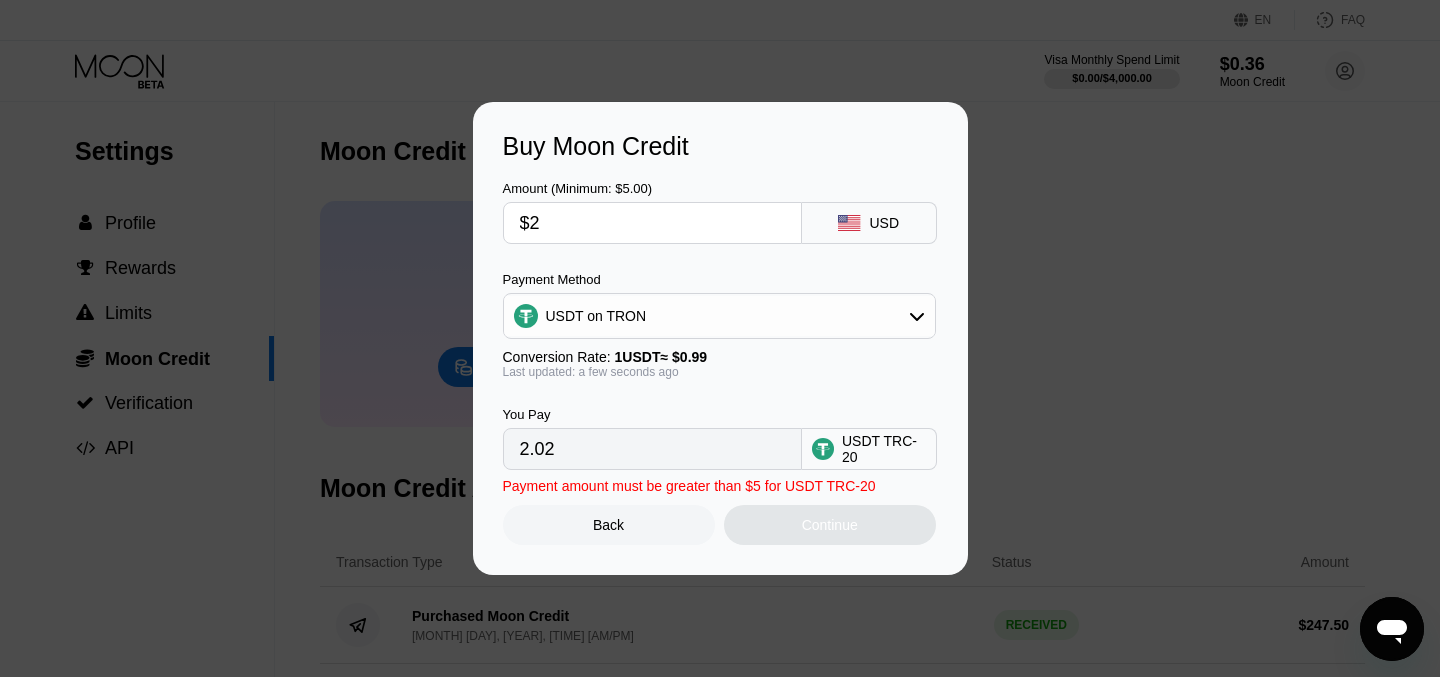 type on "$28" 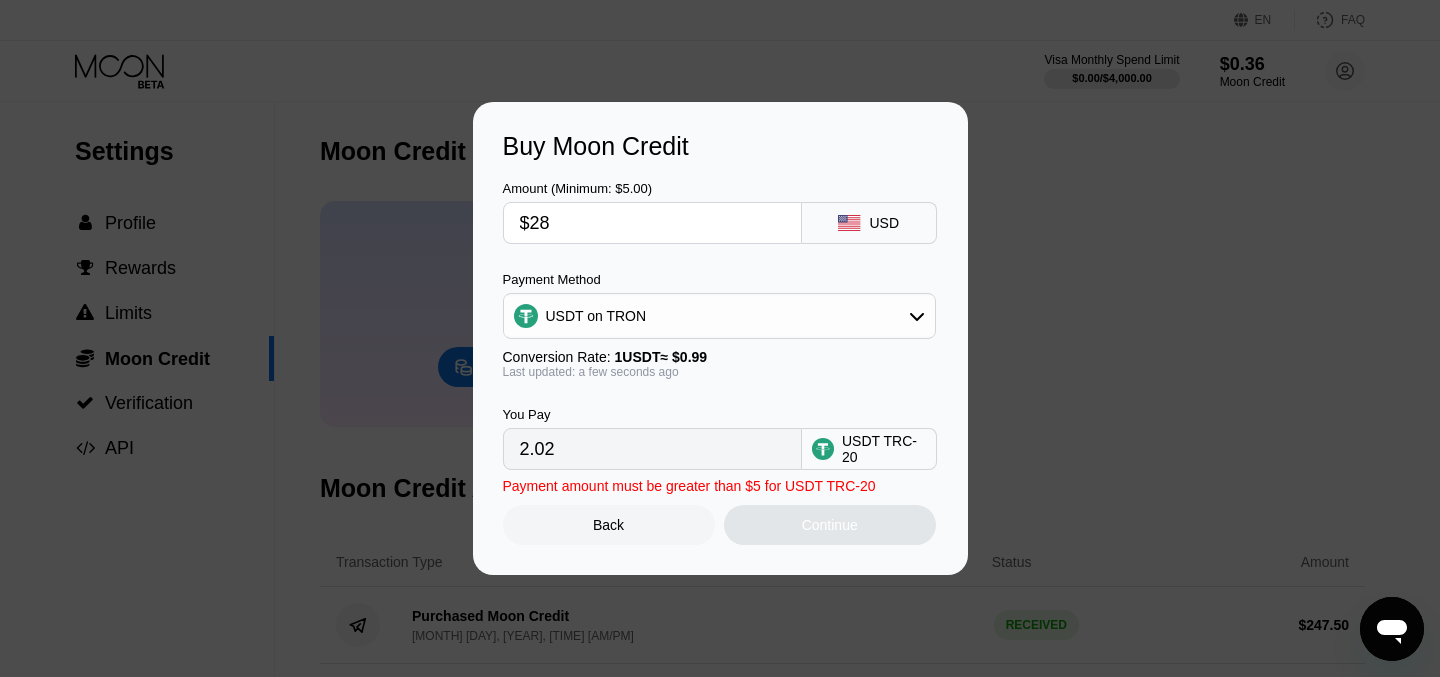 type on "28.28" 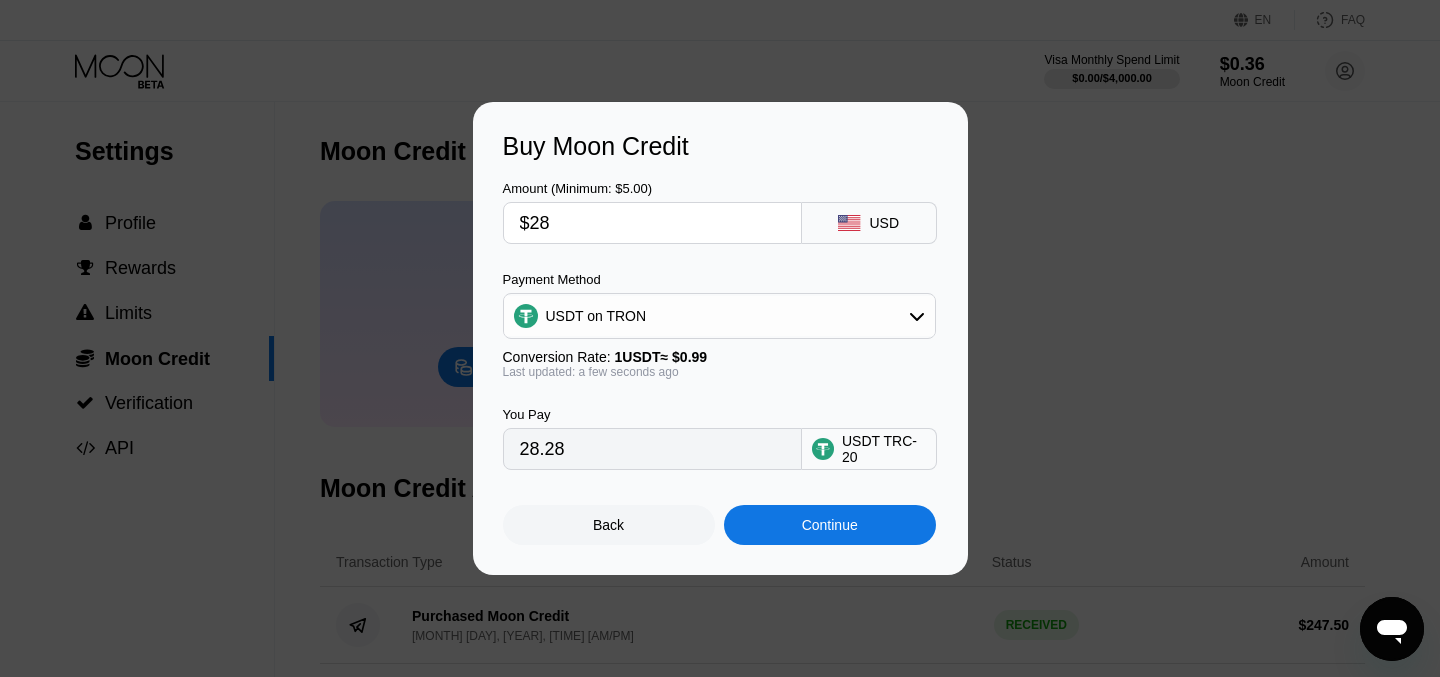type on "$2" 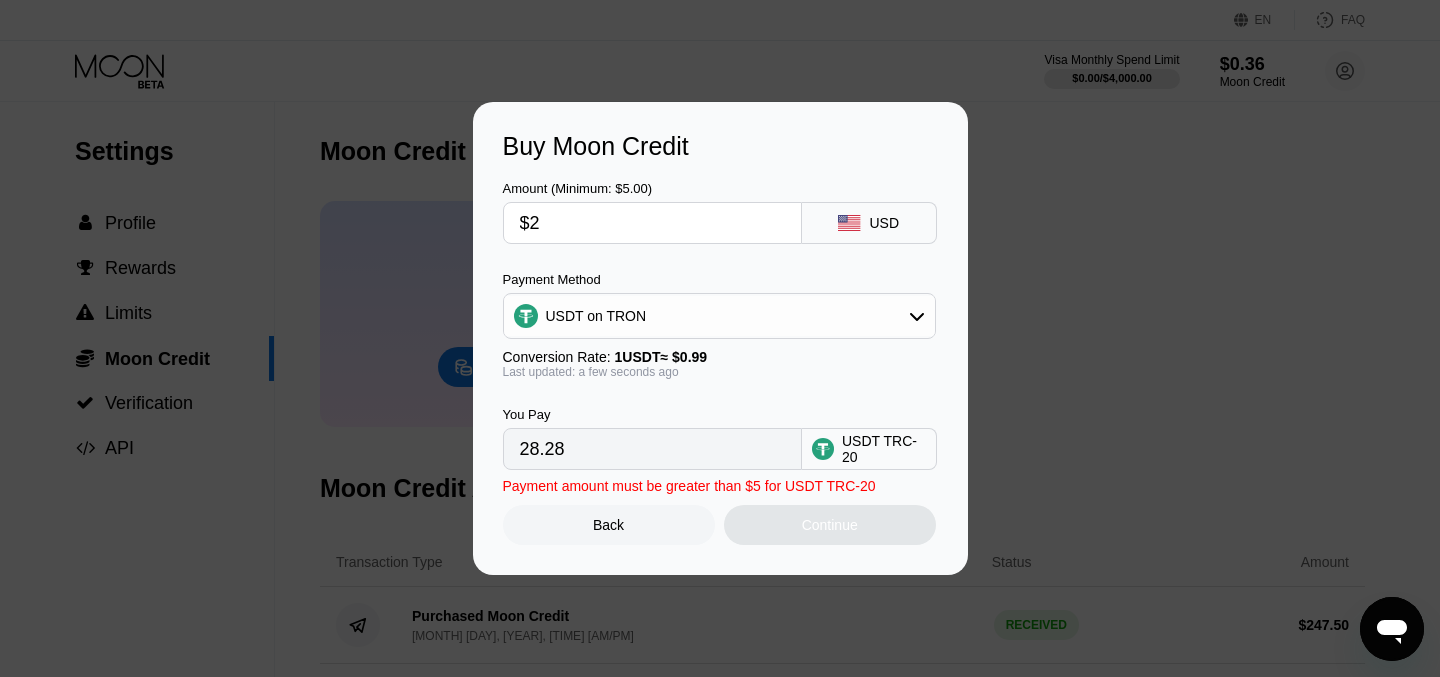 type on "2.02" 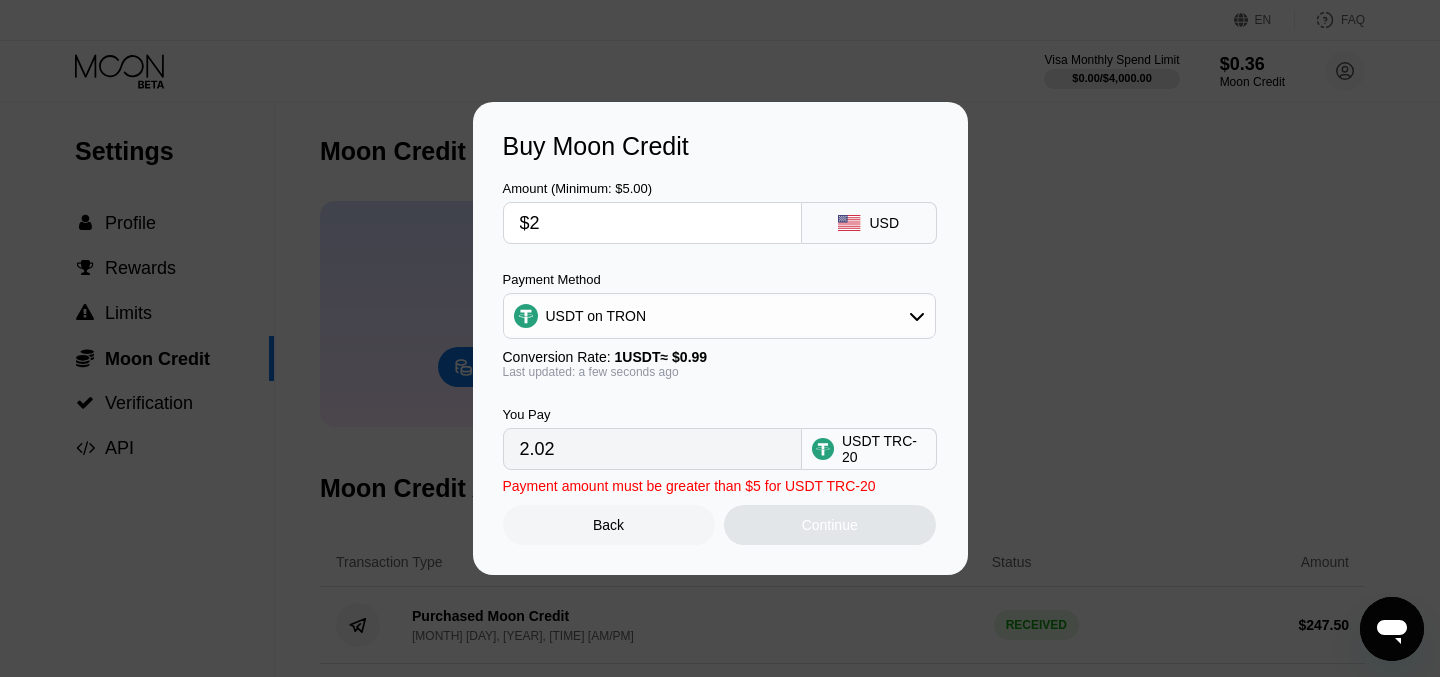 type on "$29" 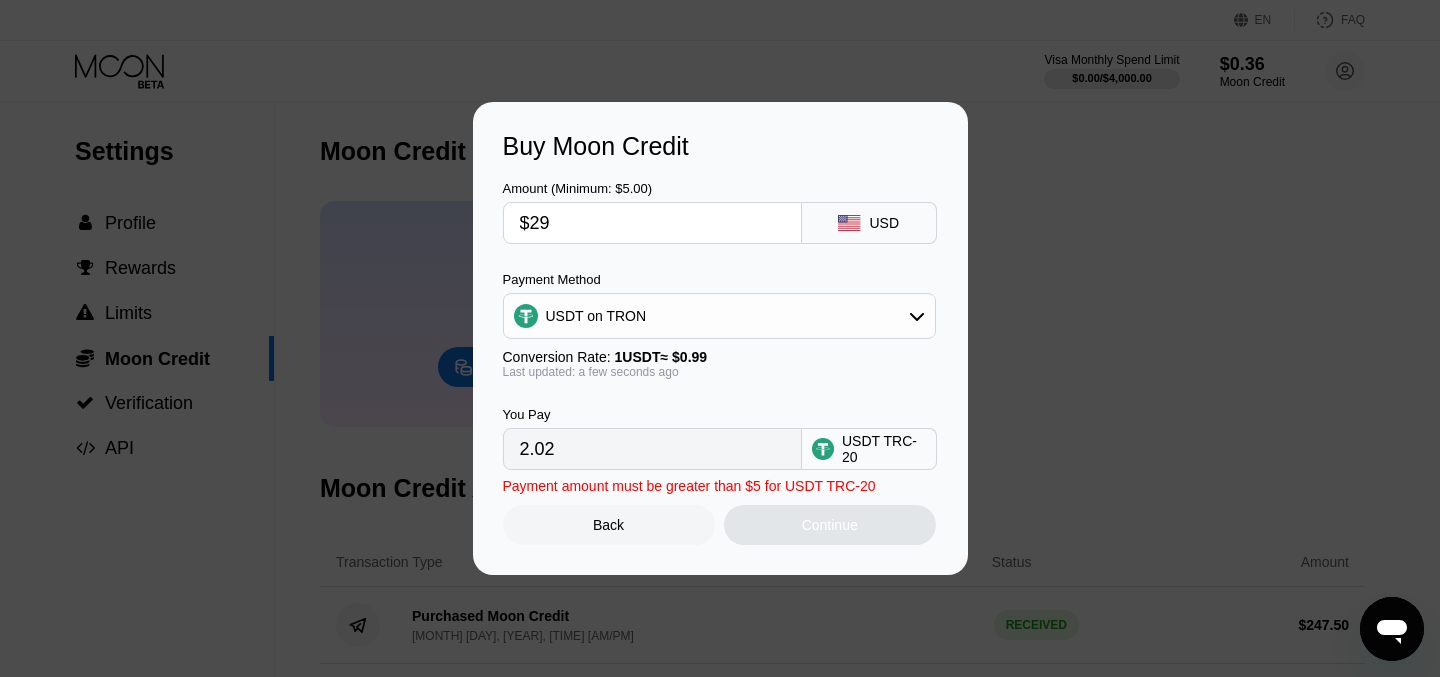 type on "29.29" 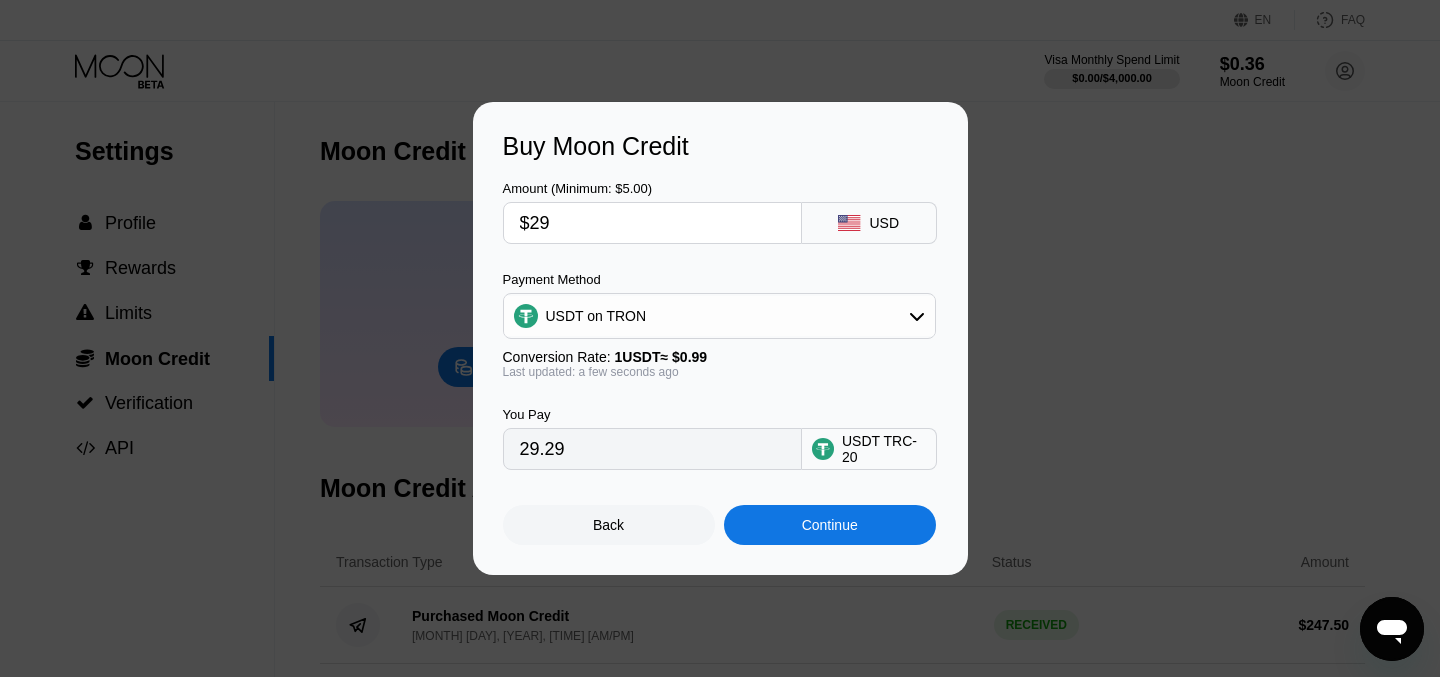 type on "$297" 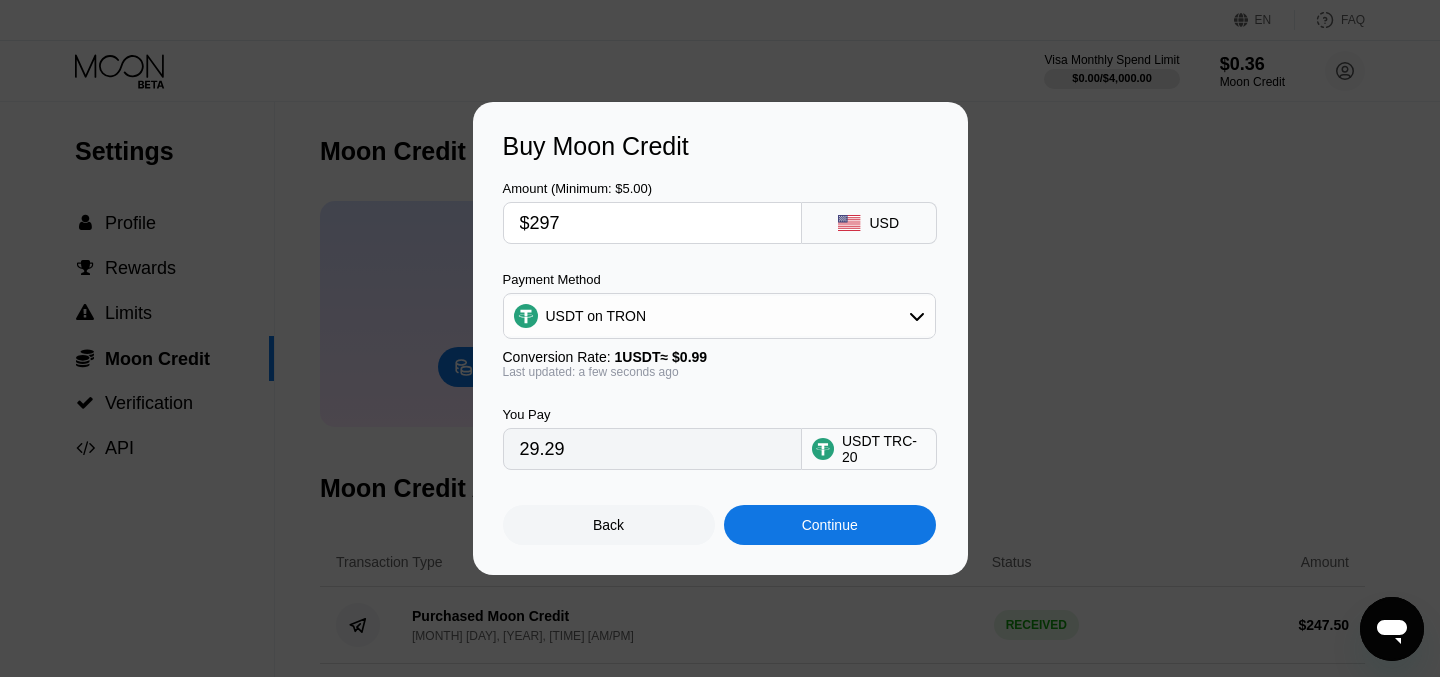 type on "300.00" 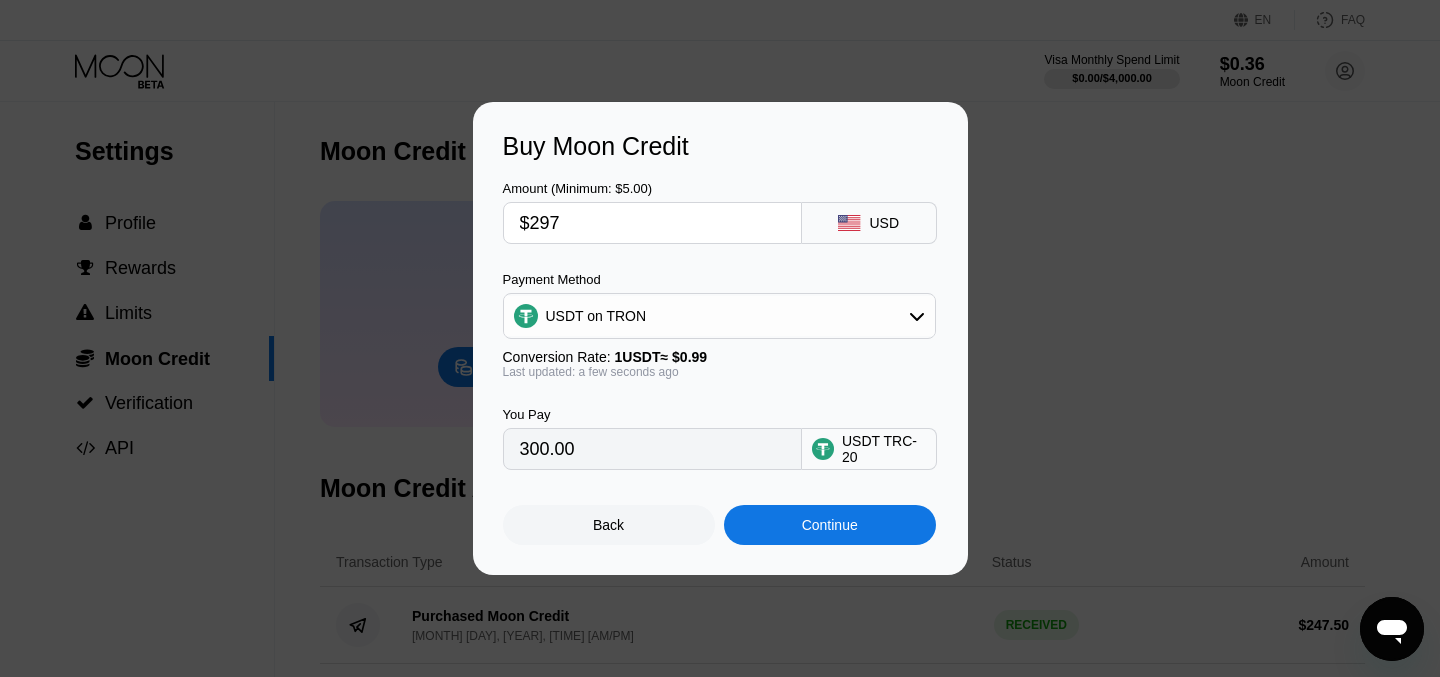 type on "$297" 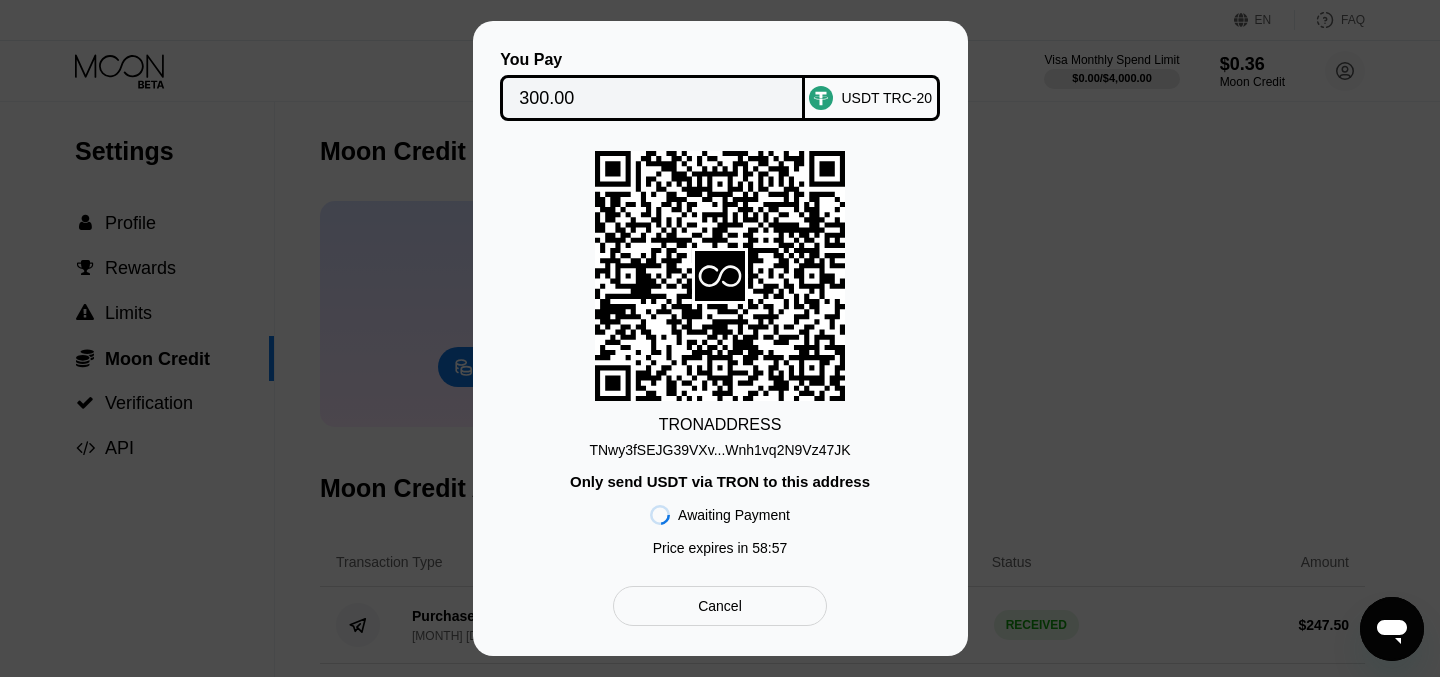 click on "TNwy3fSEJG39VXv...Wnh1vq2N9Vz47JK" at bounding box center [719, 450] 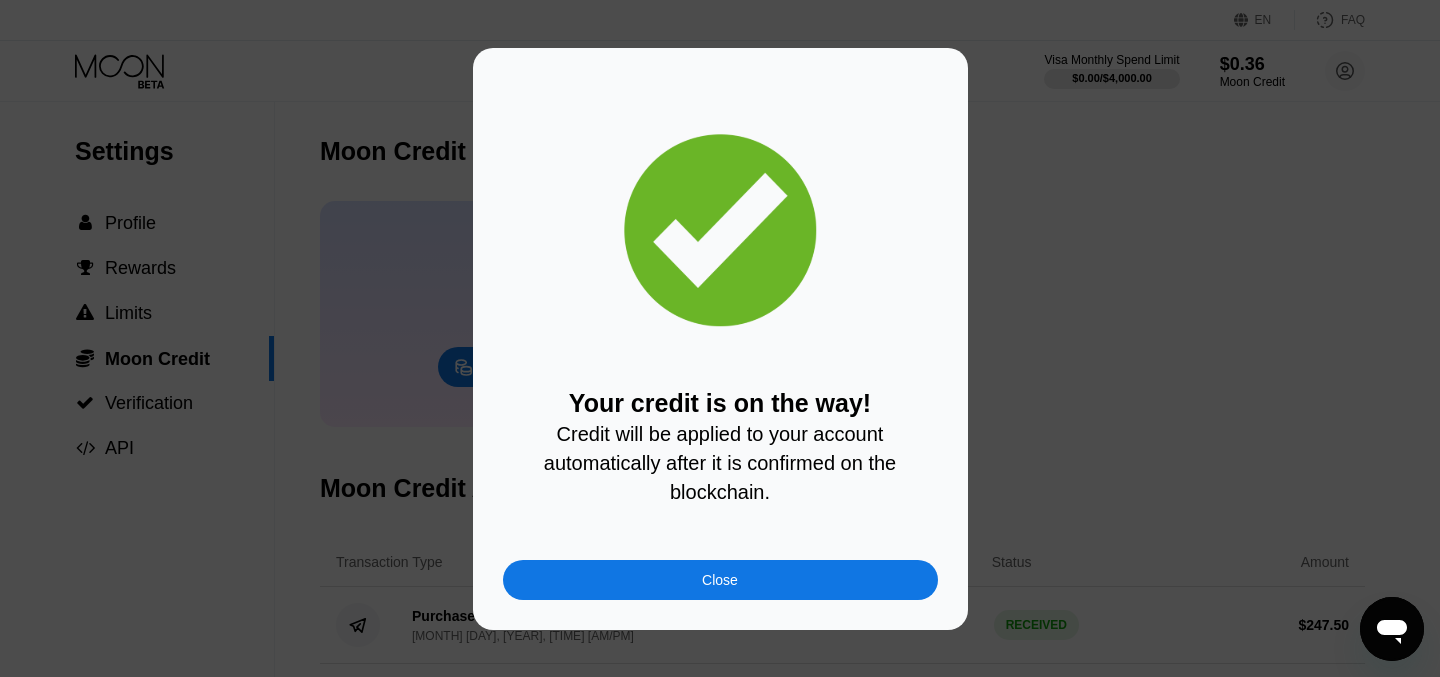 click on "Close" at bounding box center (720, 580) 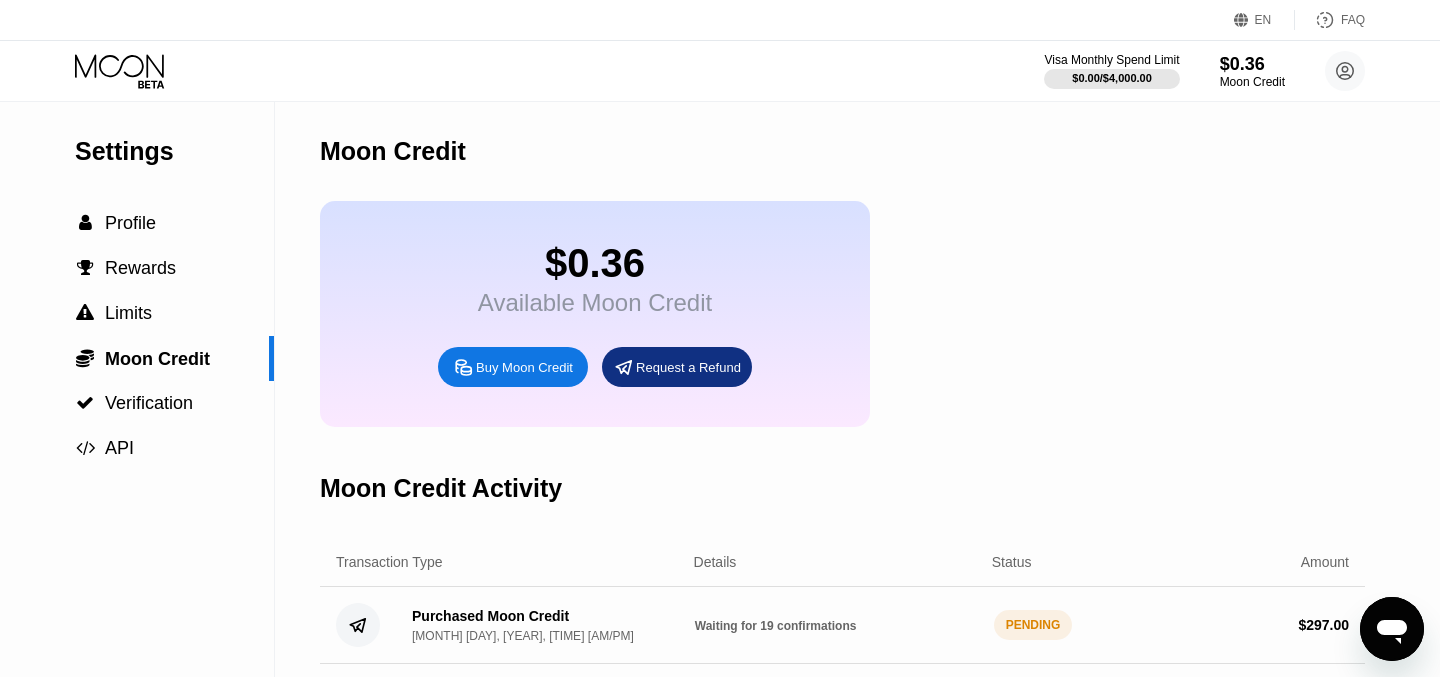 scroll, scrollTop: 179, scrollLeft: 0, axis: vertical 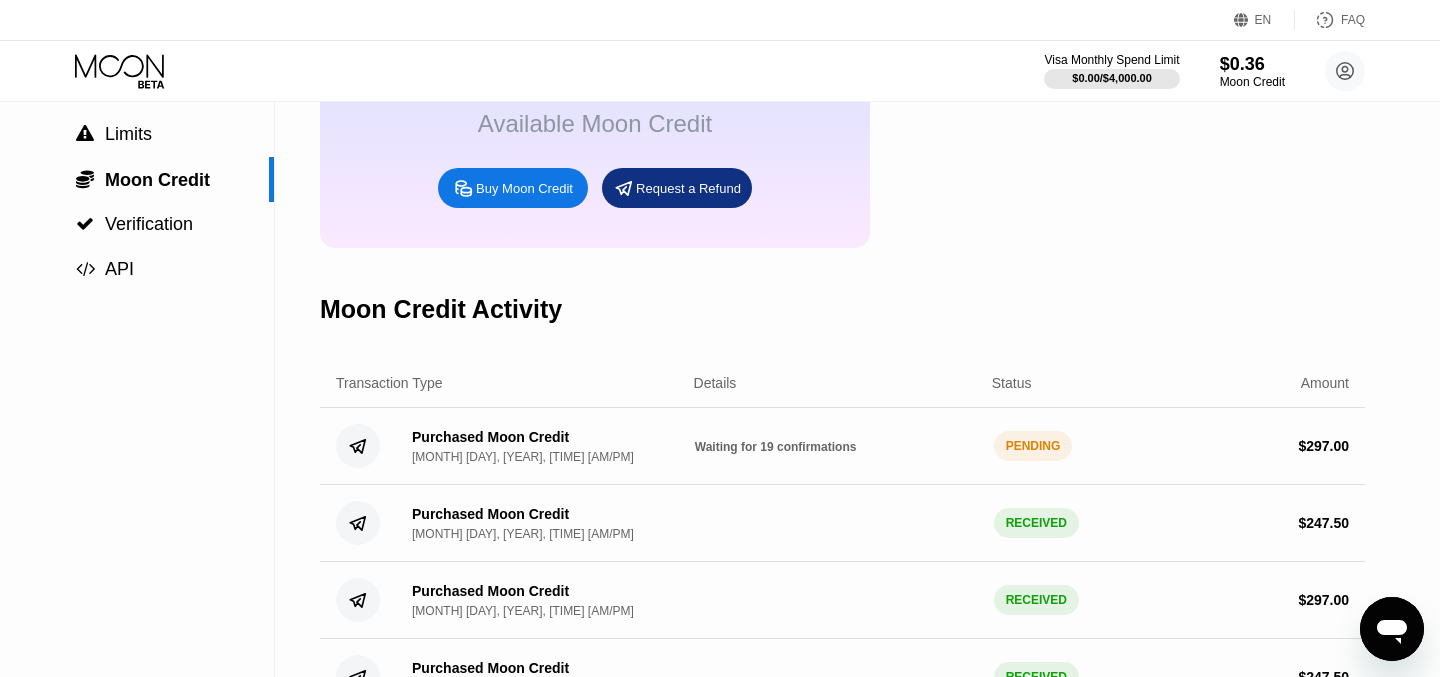 drag, startPoint x: 568, startPoint y: 305, endPoint x: 304, endPoint y: 306, distance: 264.0019 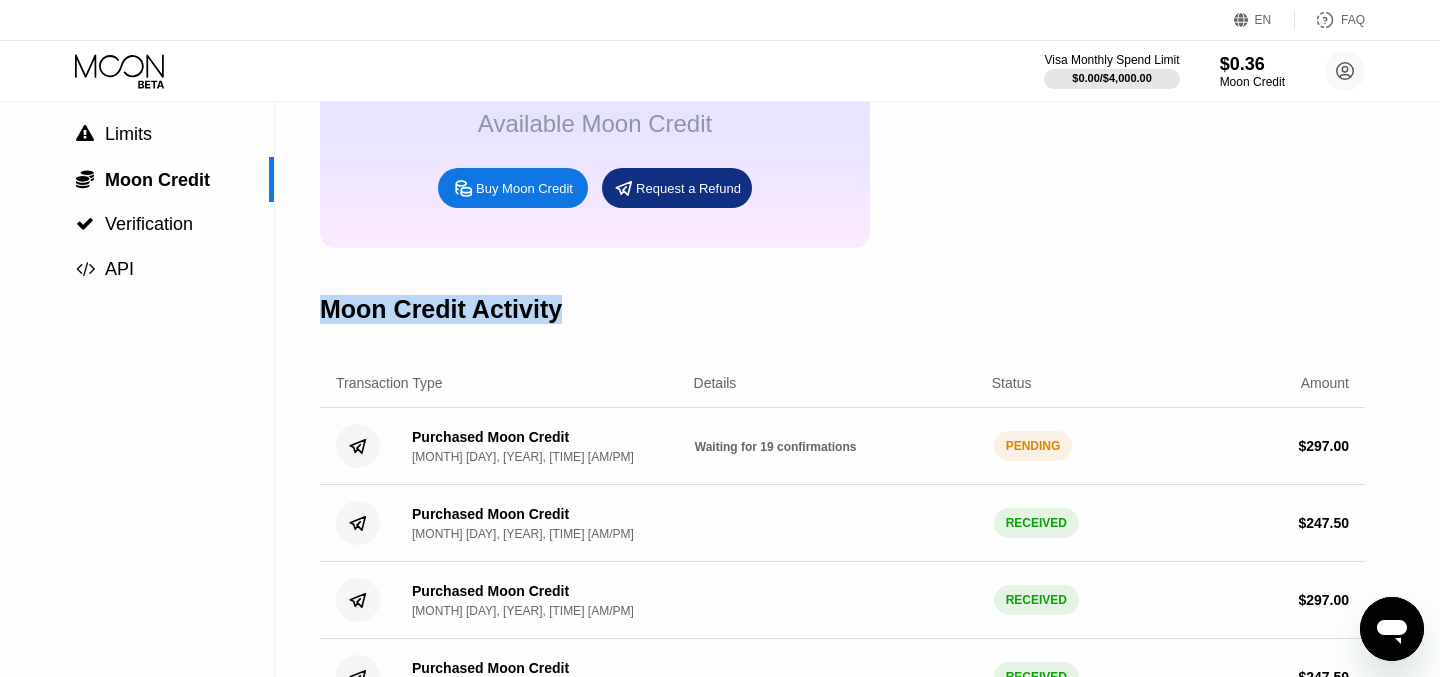 drag, startPoint x: 322, startPoint y: 309, endPoint x: 566, endPoint y: 302, distance: 244.10039 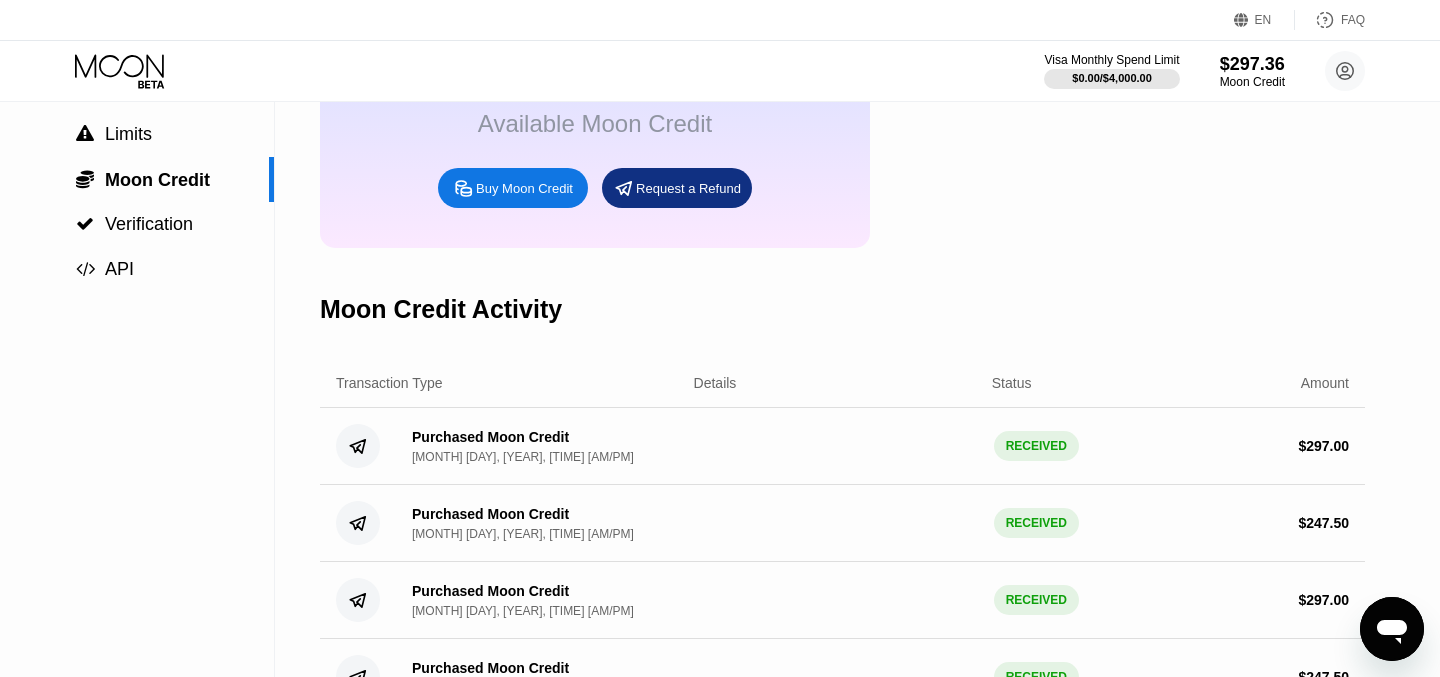click on "Moon Credit Activity" at bounding box center [842, 309] 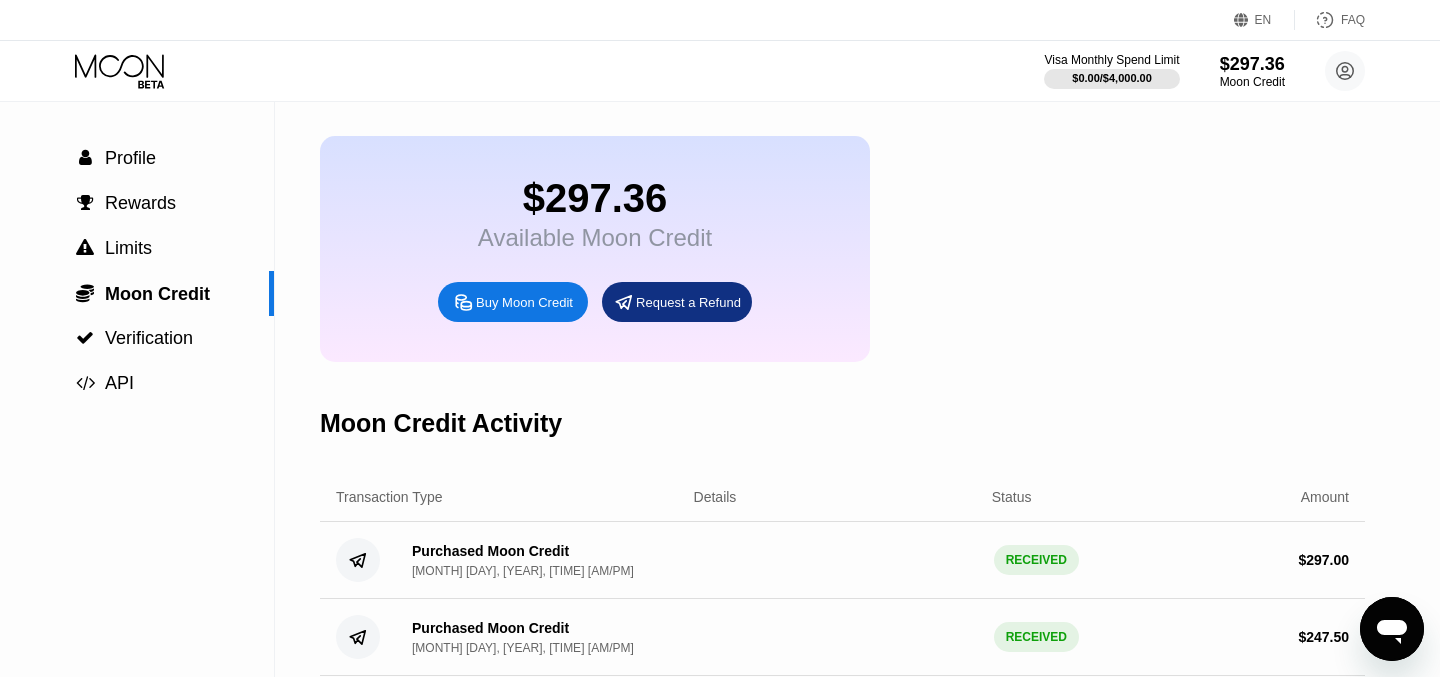 scroll, scrollTop: 44, scrollLeft: 0, axis: vertical 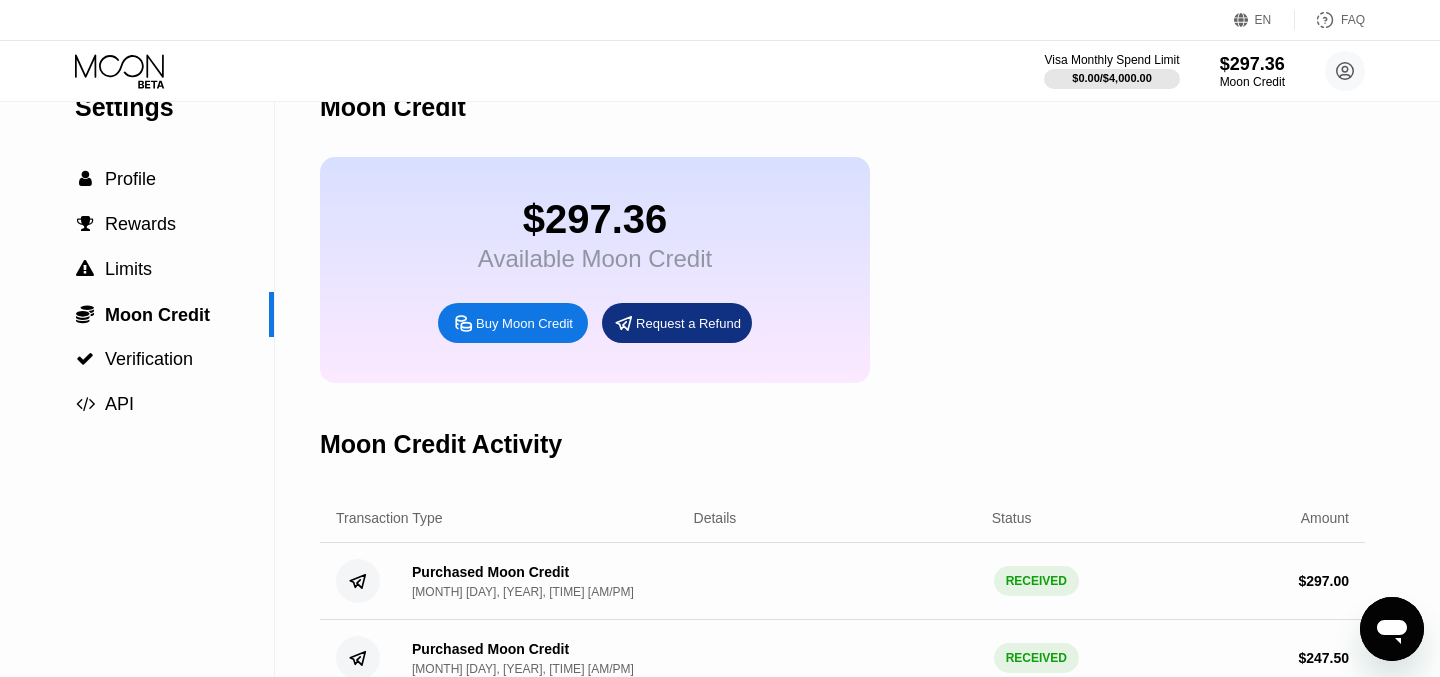 click on "Visa Monthly Spend Limit $0.00 / $4,000.00 $297.36 Moon Credit [FIRST] [EMAIL]  Home Settings Support Careers About Us Log out Privacy policy Terms" at bounding box center (1204, 71) 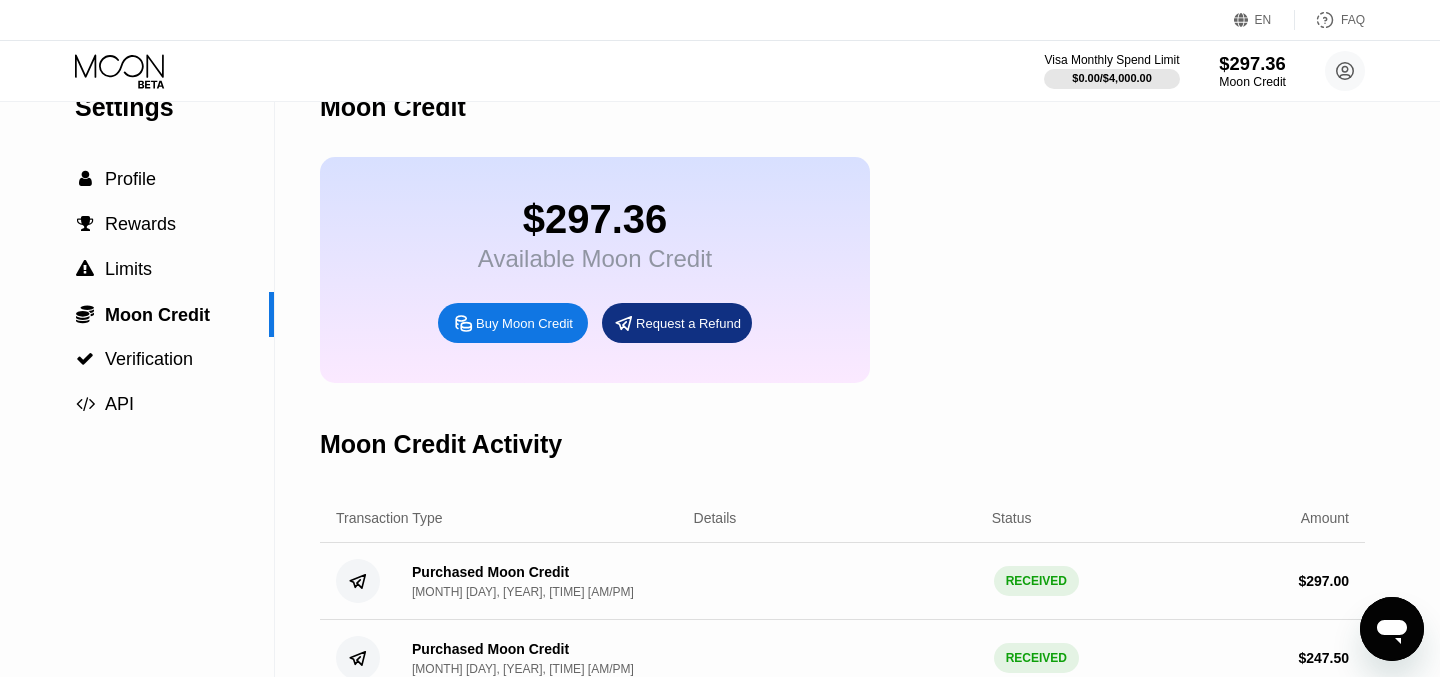 click on "$297.36" at bounding box center [1252, 63] 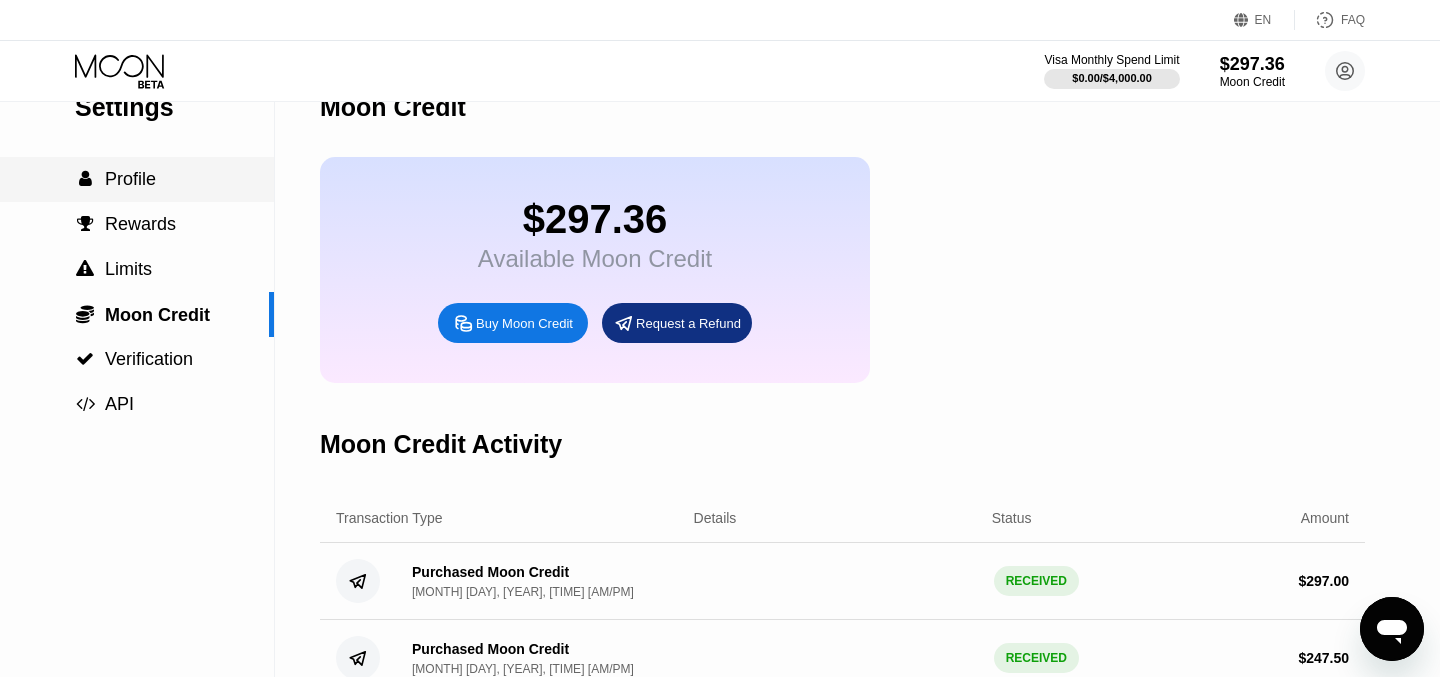 click on "Profile" at bounding box center [130, 179] 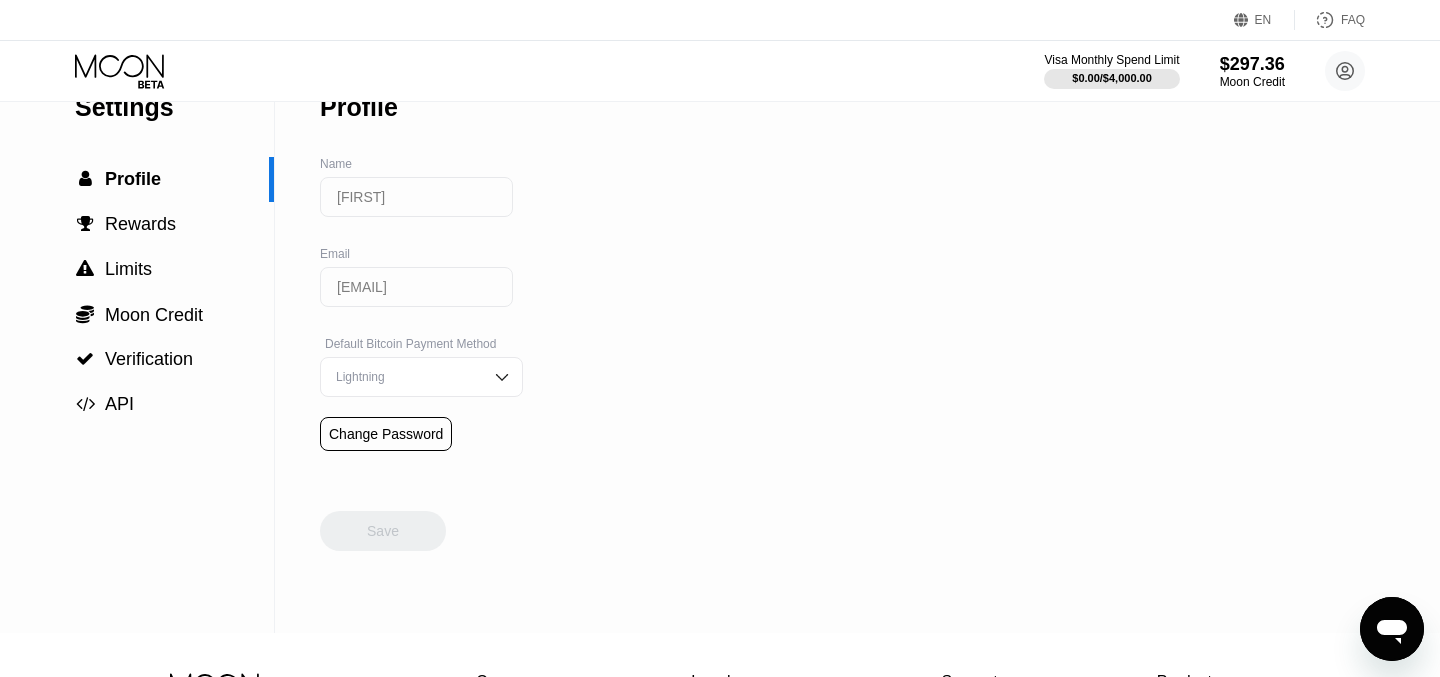 scroll, scrollTop: 0, scrollLeft: 0, axis: both 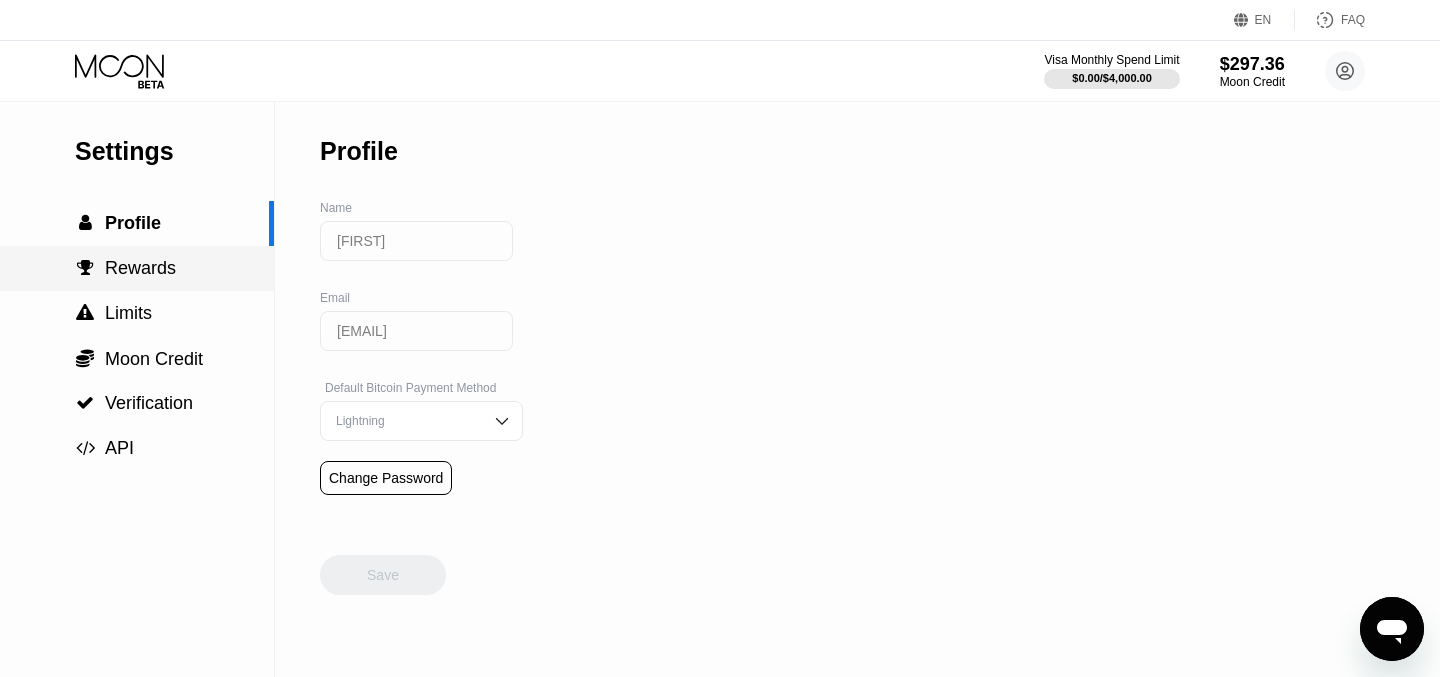 click on " Rewards" at bounding box center (137, 268) 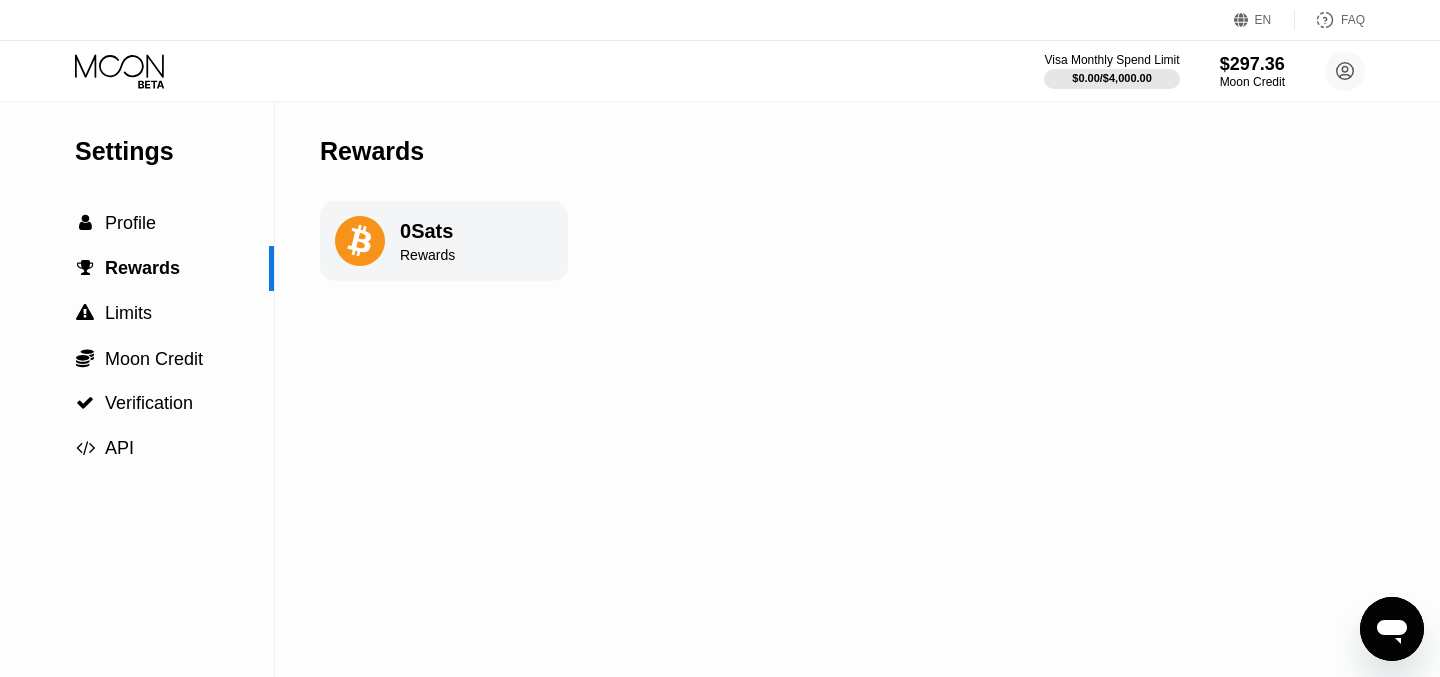 click 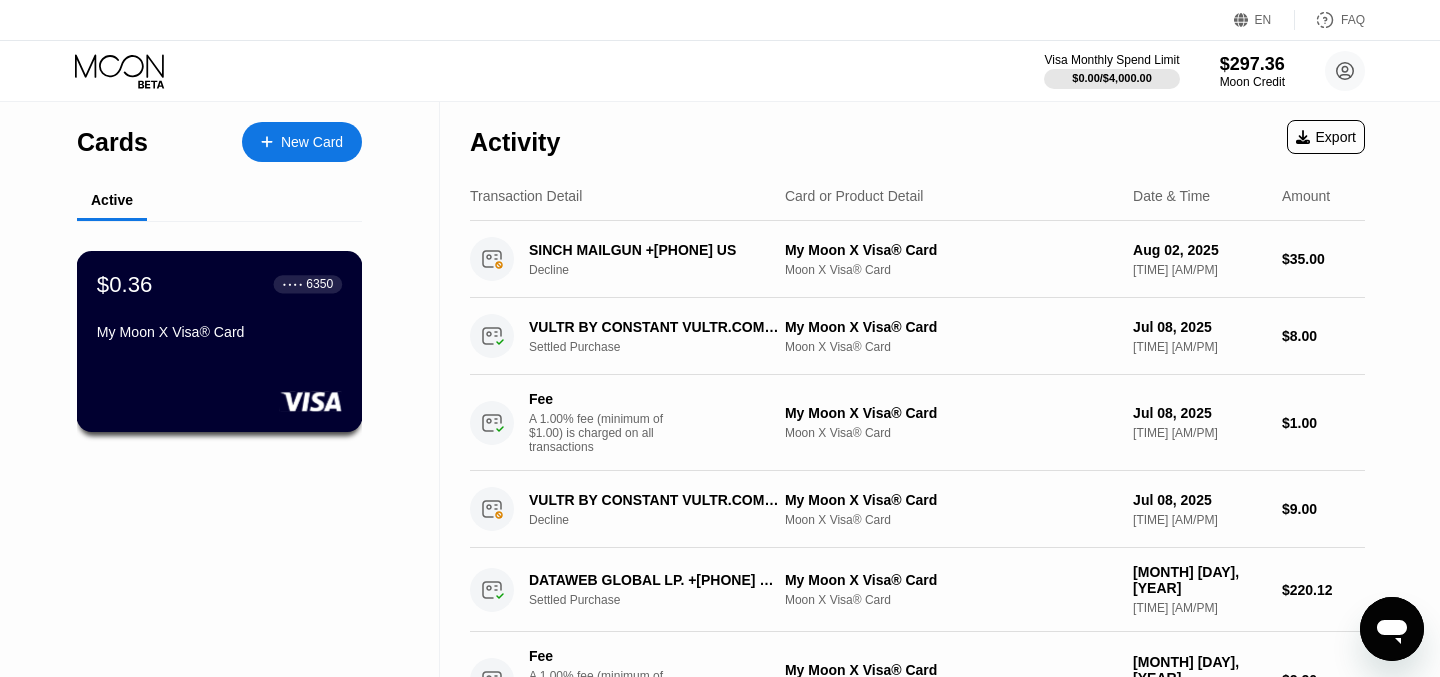 click on "My Moon X Visa® Card" at bounding box center [219, 332] 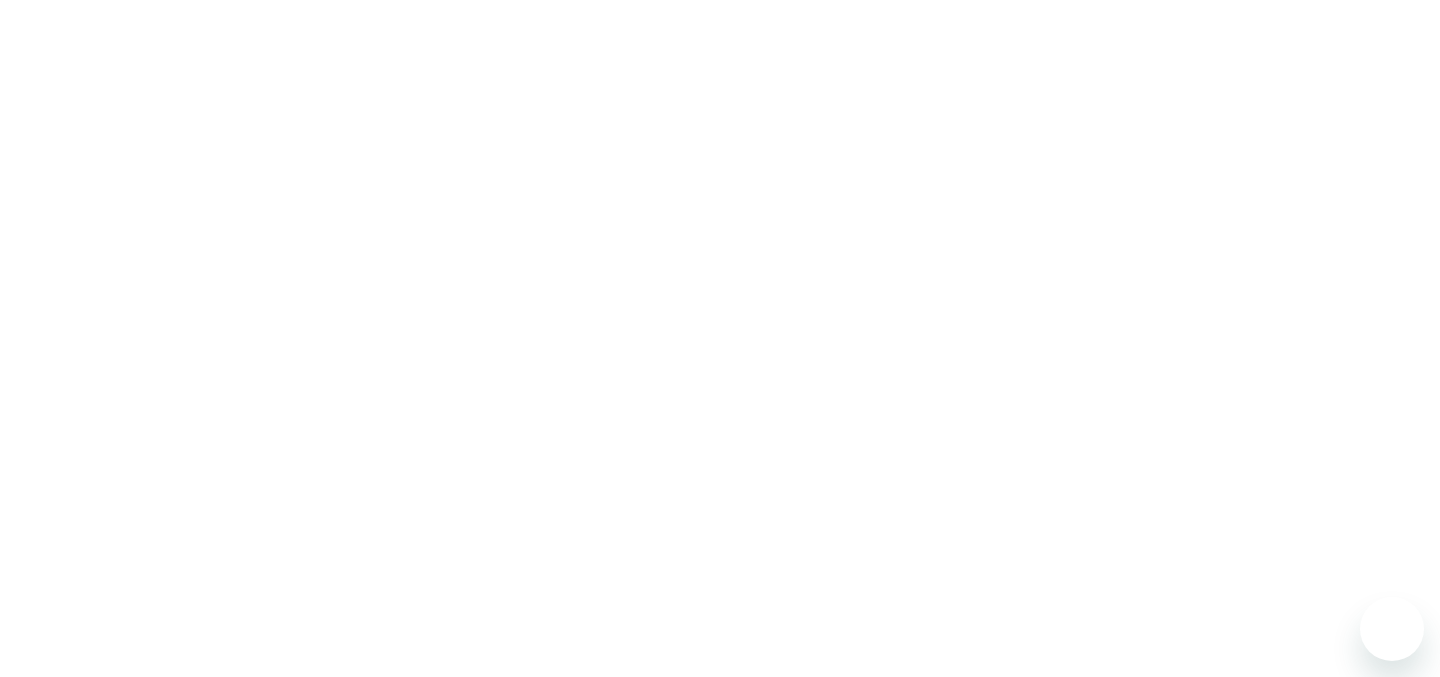 scroll, scrollTop: 0, scrollLeft: 0, axis: both 